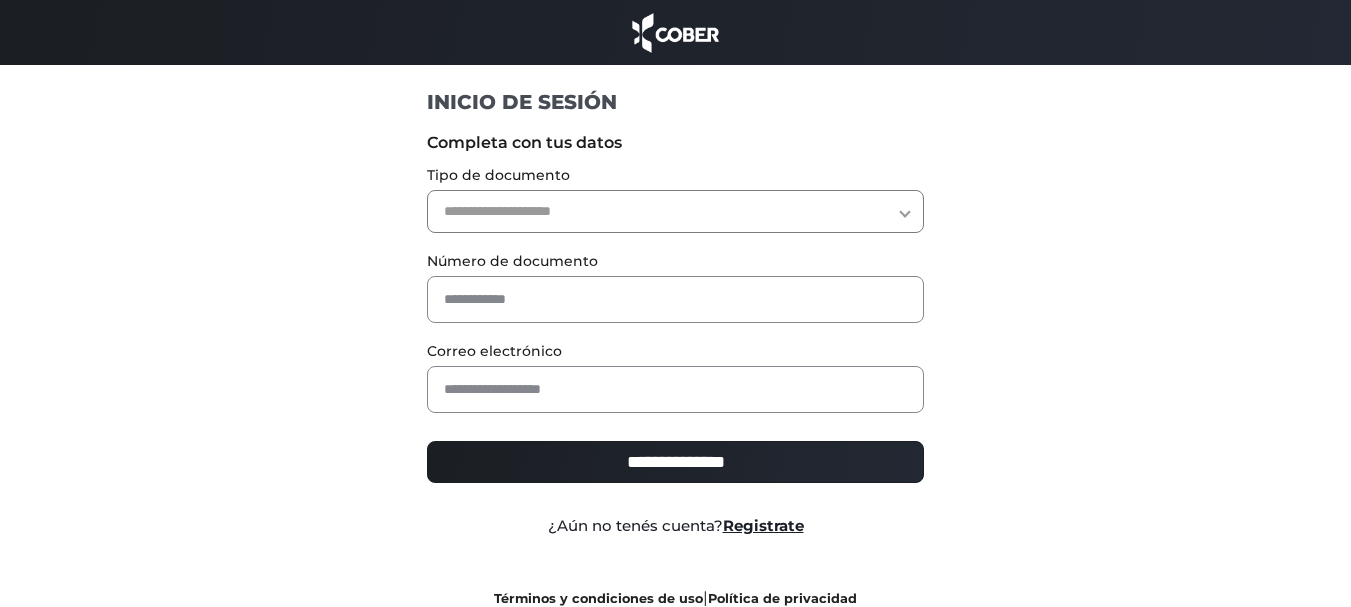 scroll, scrollTop: 0, scrollLeft: 0, axis: both 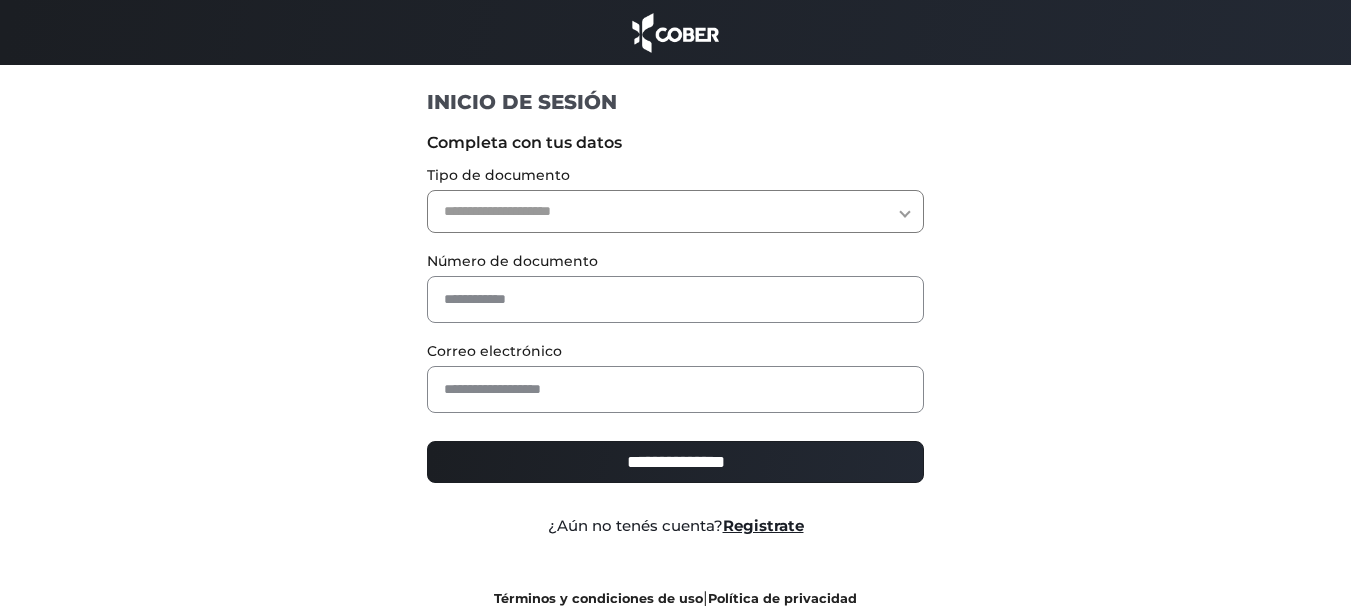click on "**********" at bounding box center [675, 211] 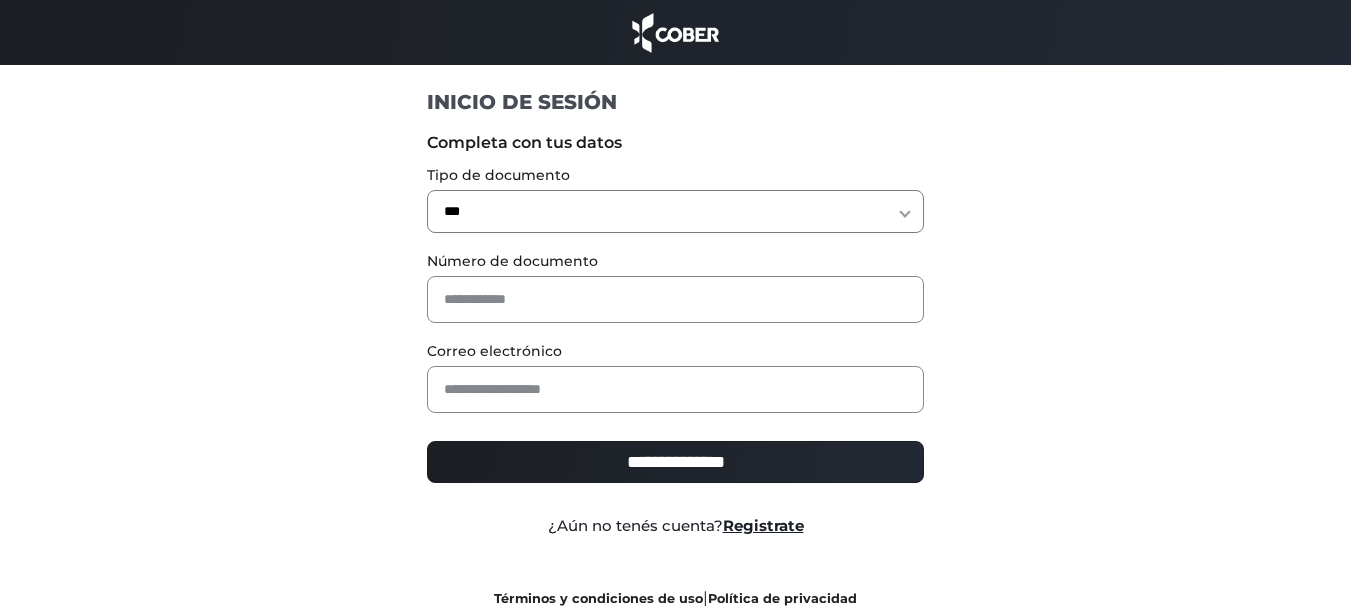 click on "**********" at bounding box center (675, 211) 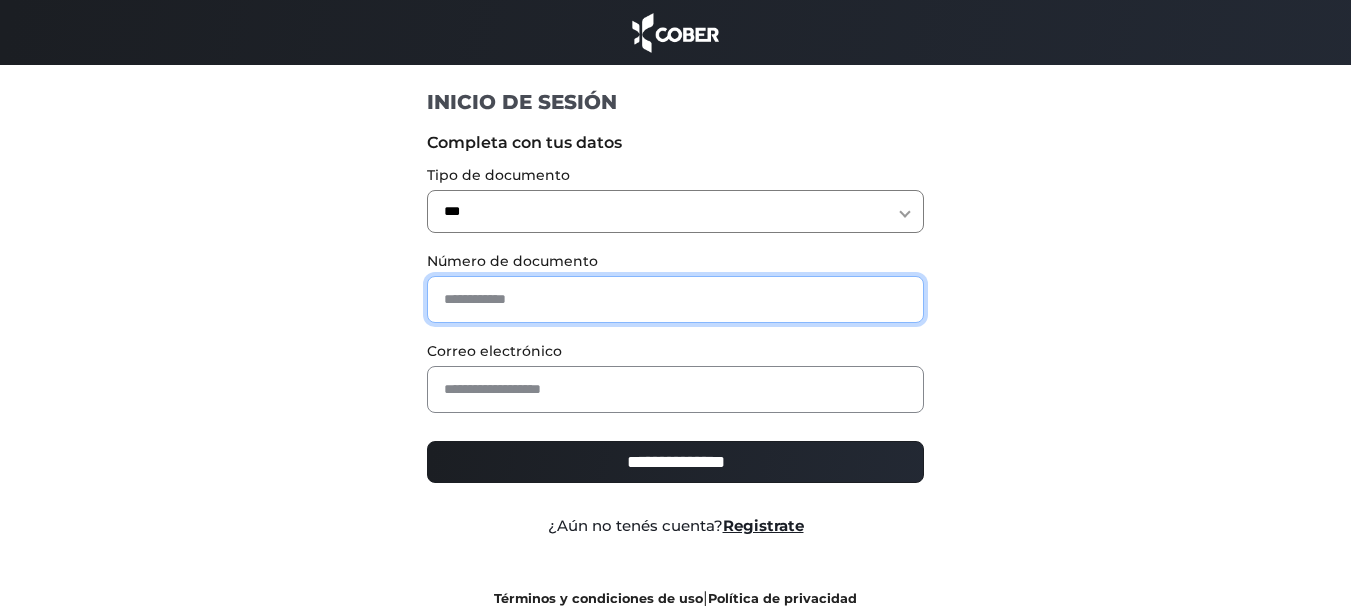 click at bounding box center (675, 299) 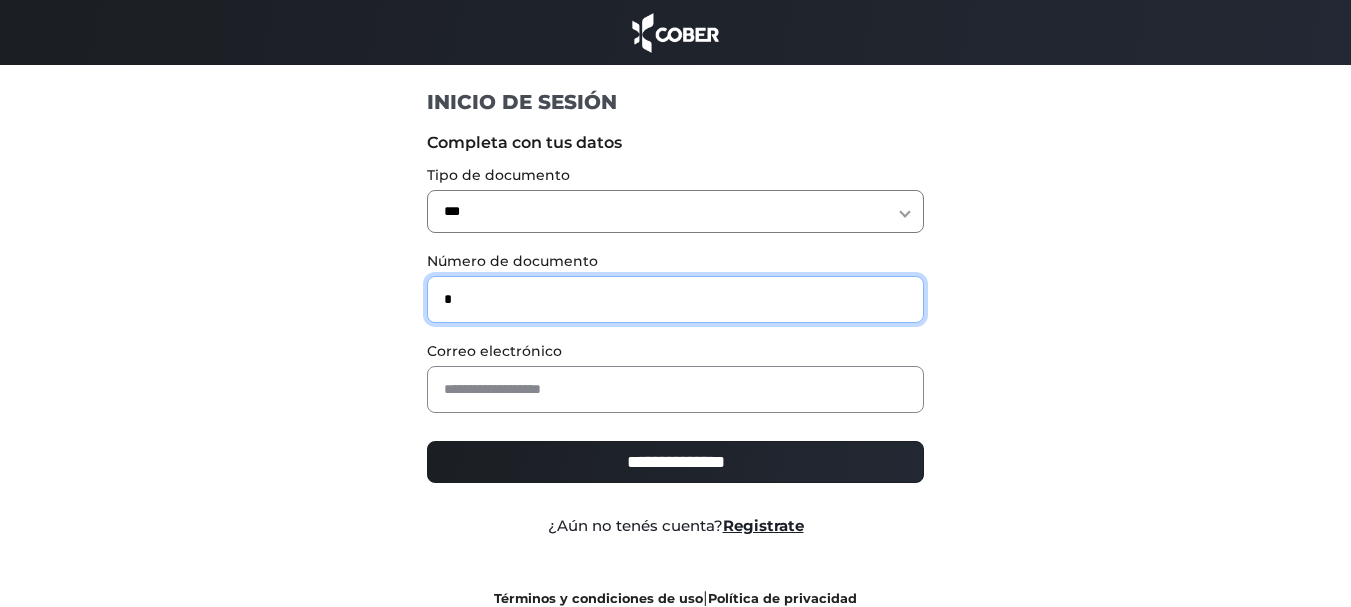 type on "*" 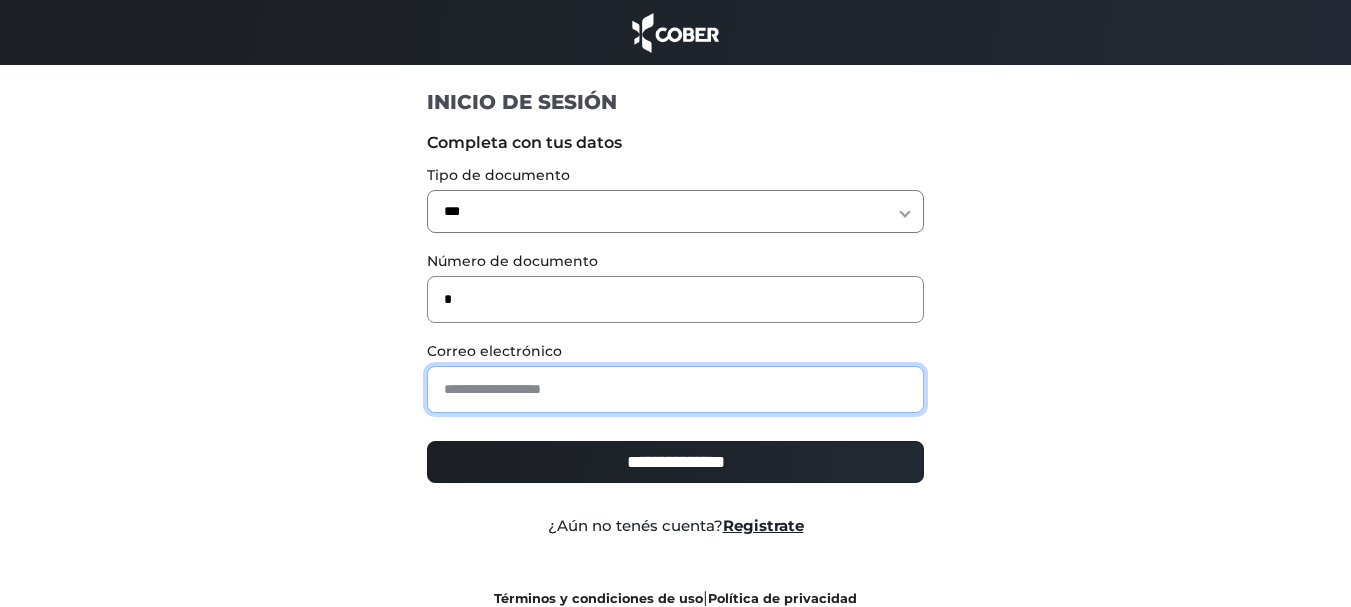click at bounding box center [675, 389] 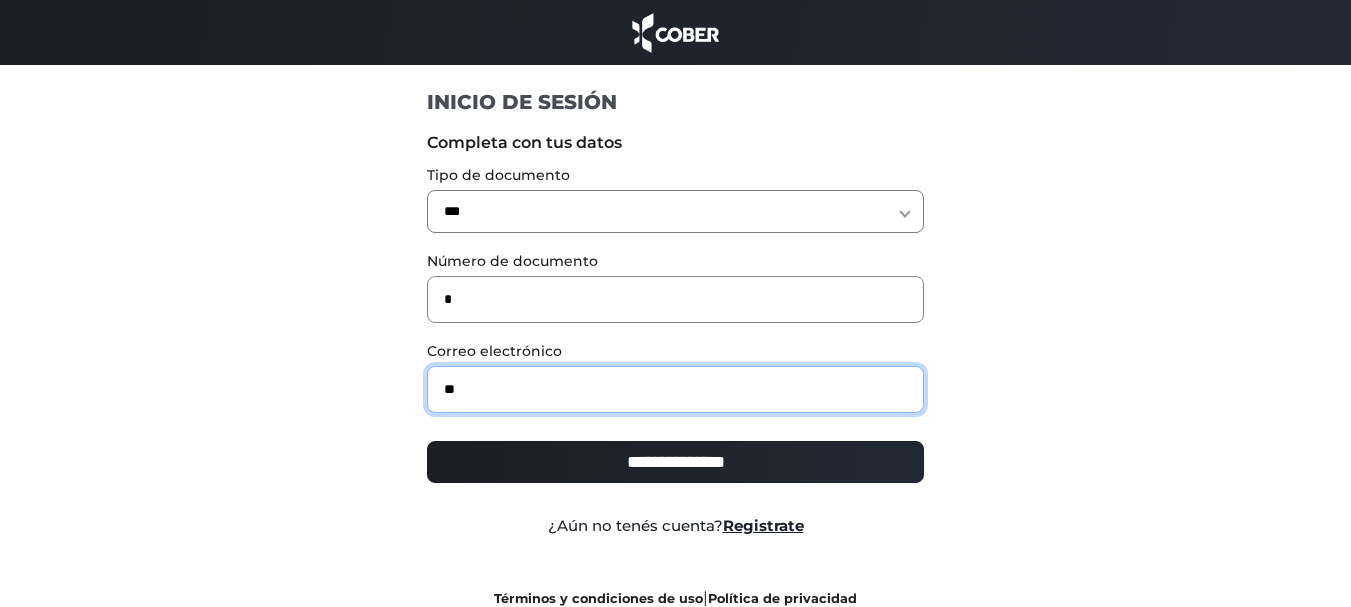 type on "**********" 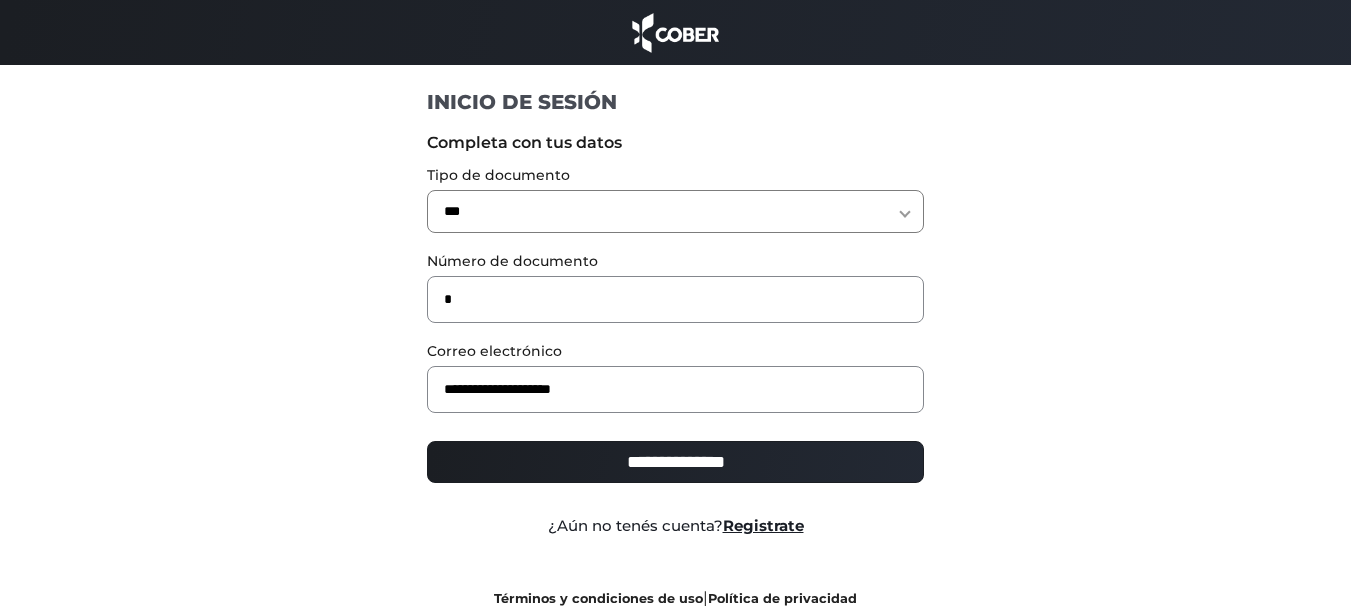 click on "**********" at bounding box center [675, 462] 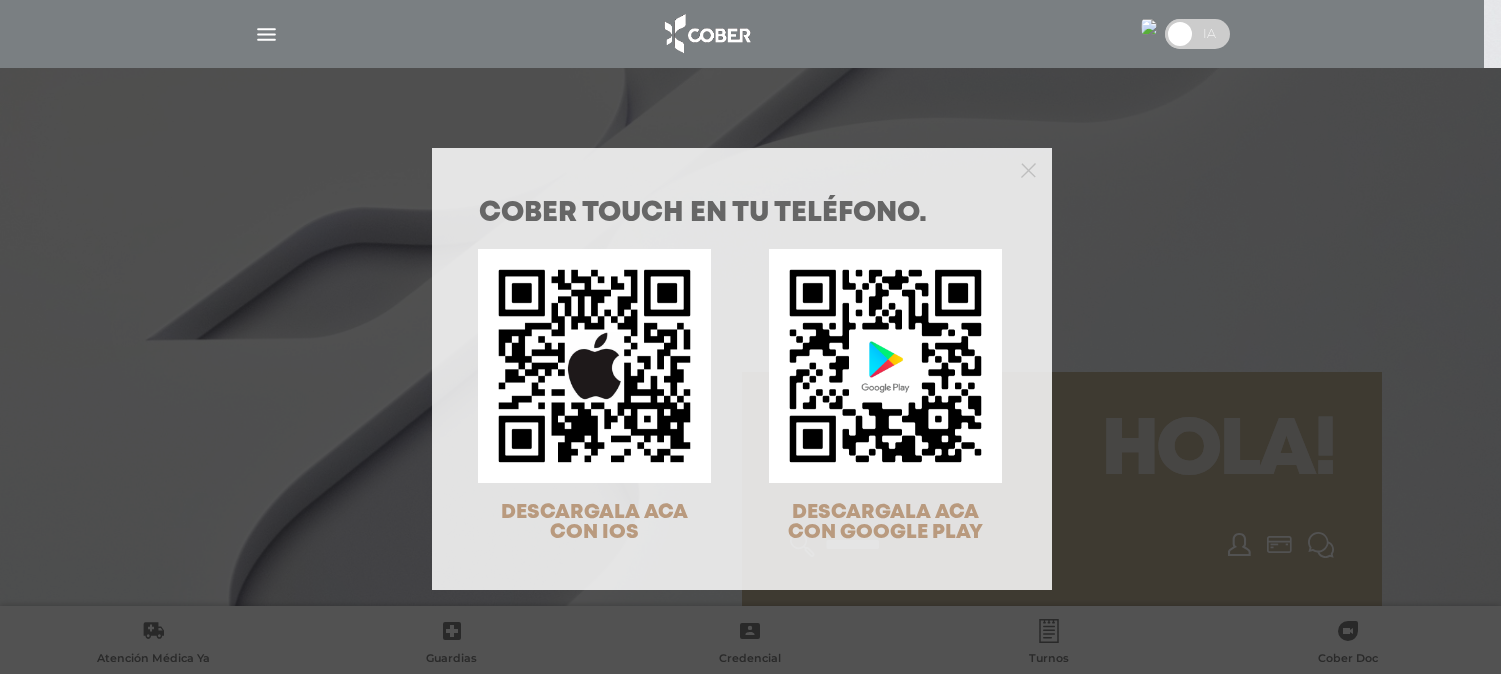 scroll, scrollTop: 0, scrollLeft: 0, axis: both 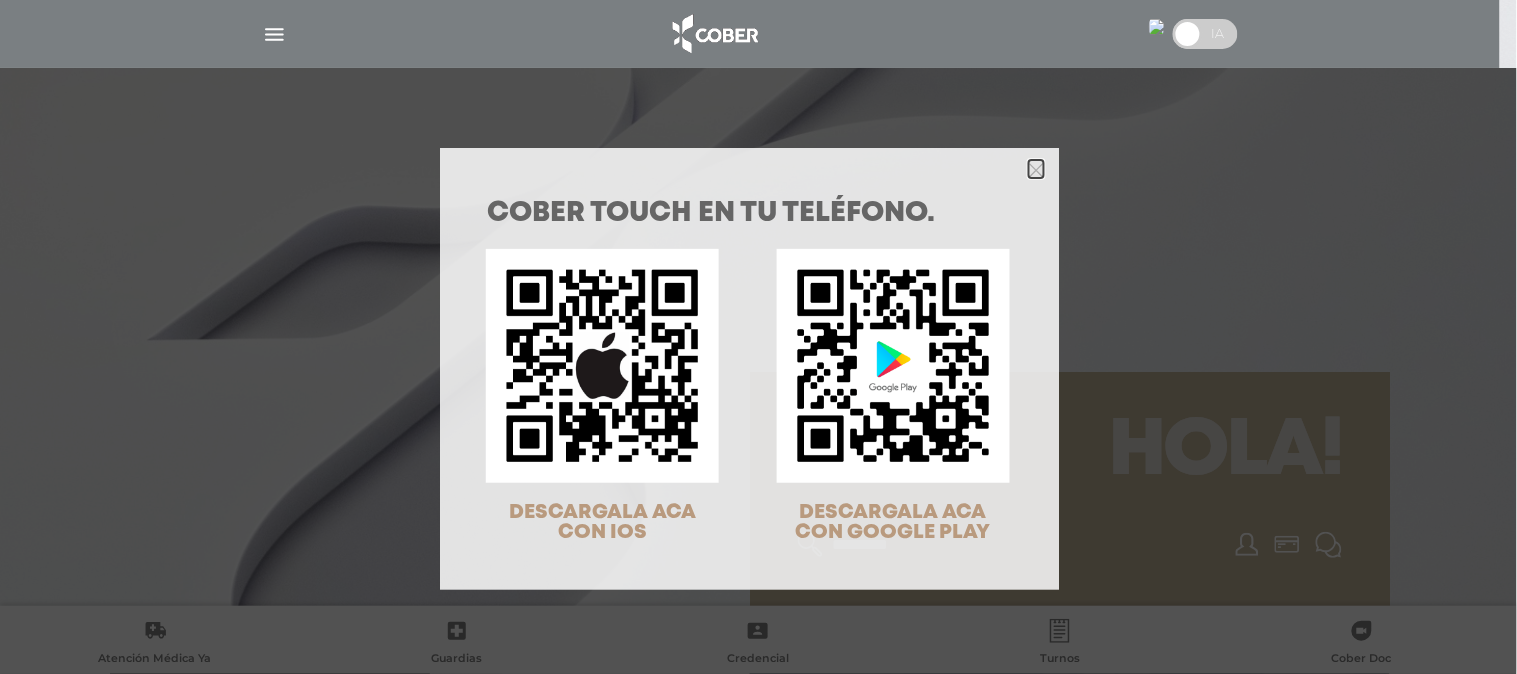 click at bounding box center (1036, 170) 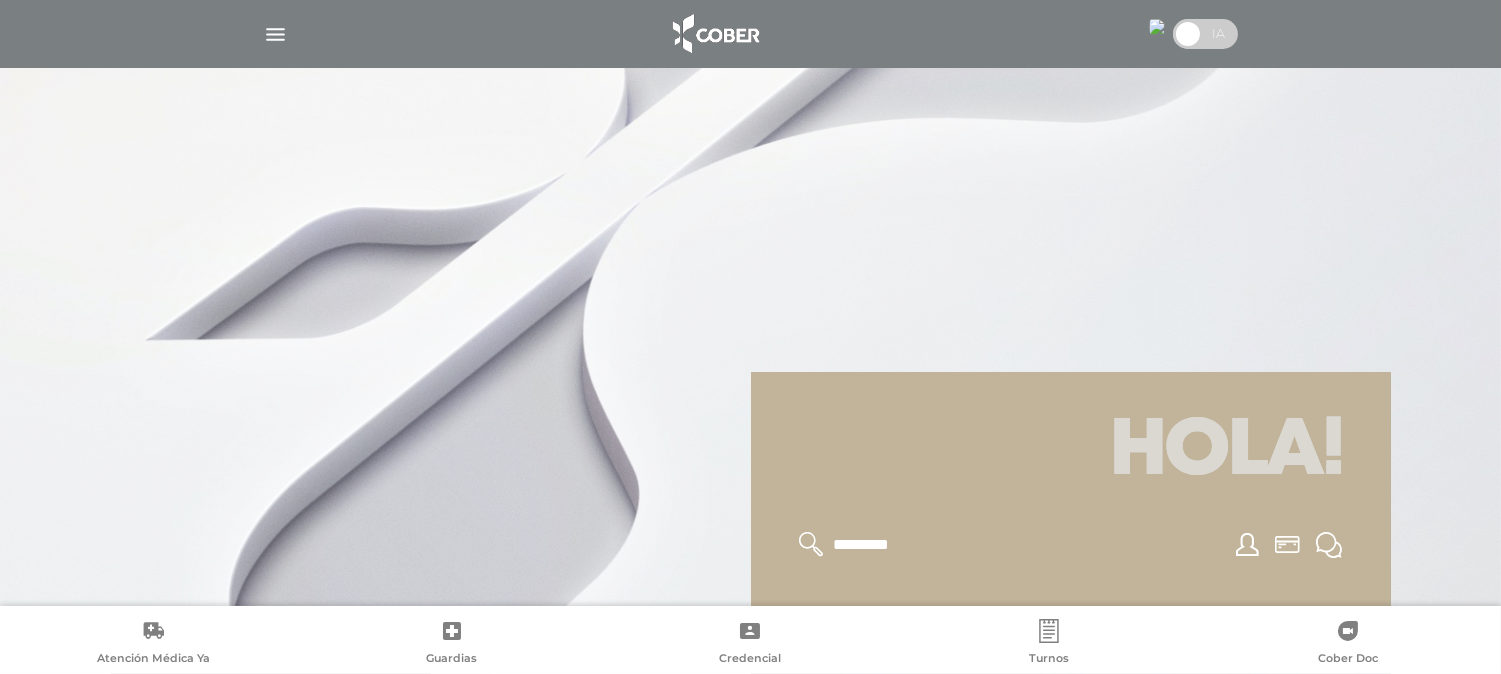 click at bounding box center [275, 34] 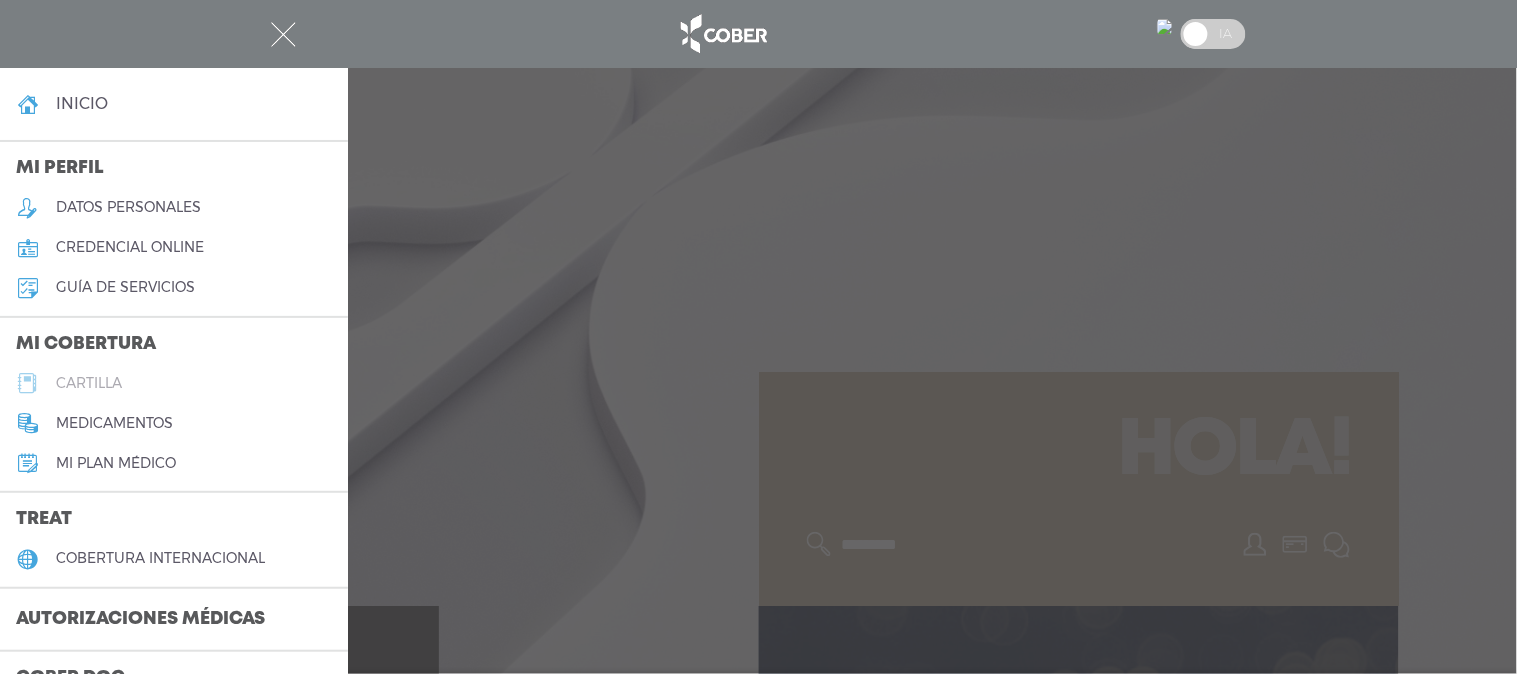 click on "cartilla" at bounding box center (89, 383) 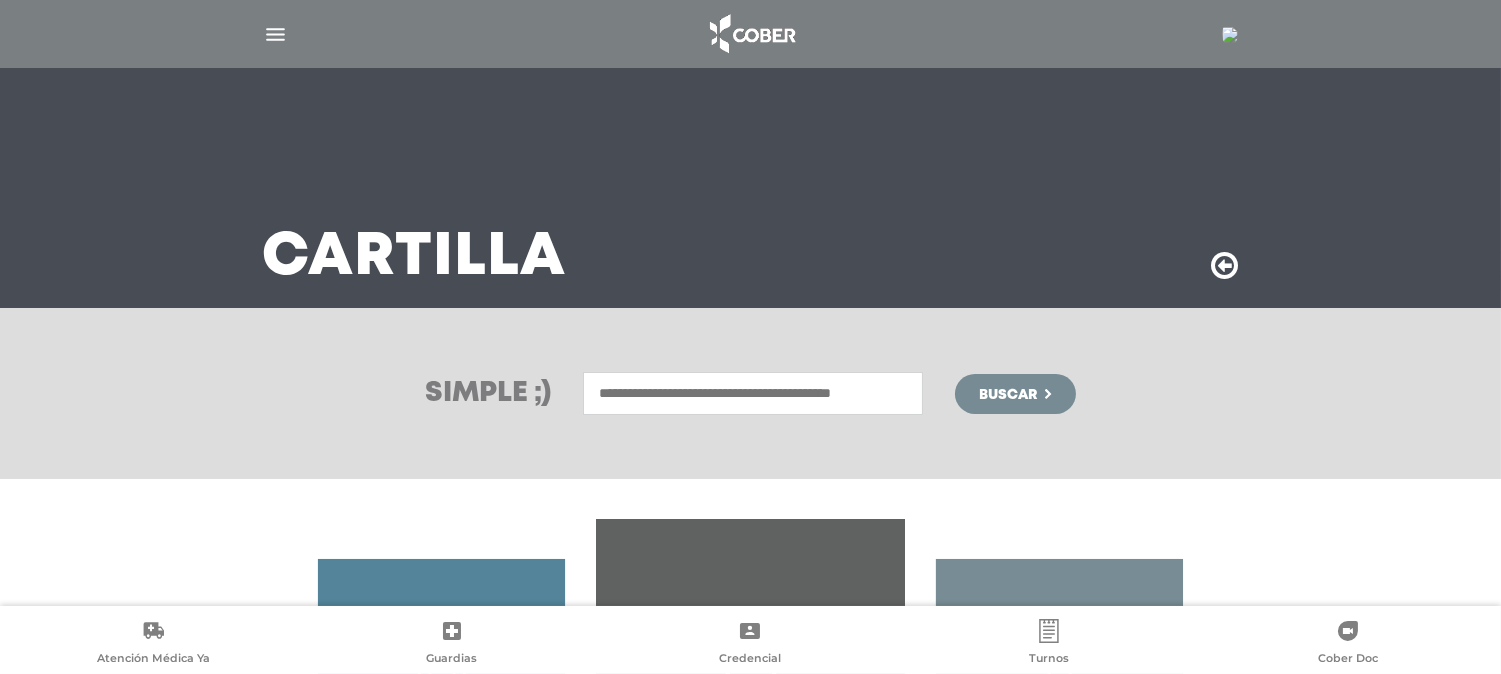 scroll, scrollTop: 352, scrollLeft: 0, axis: vertical 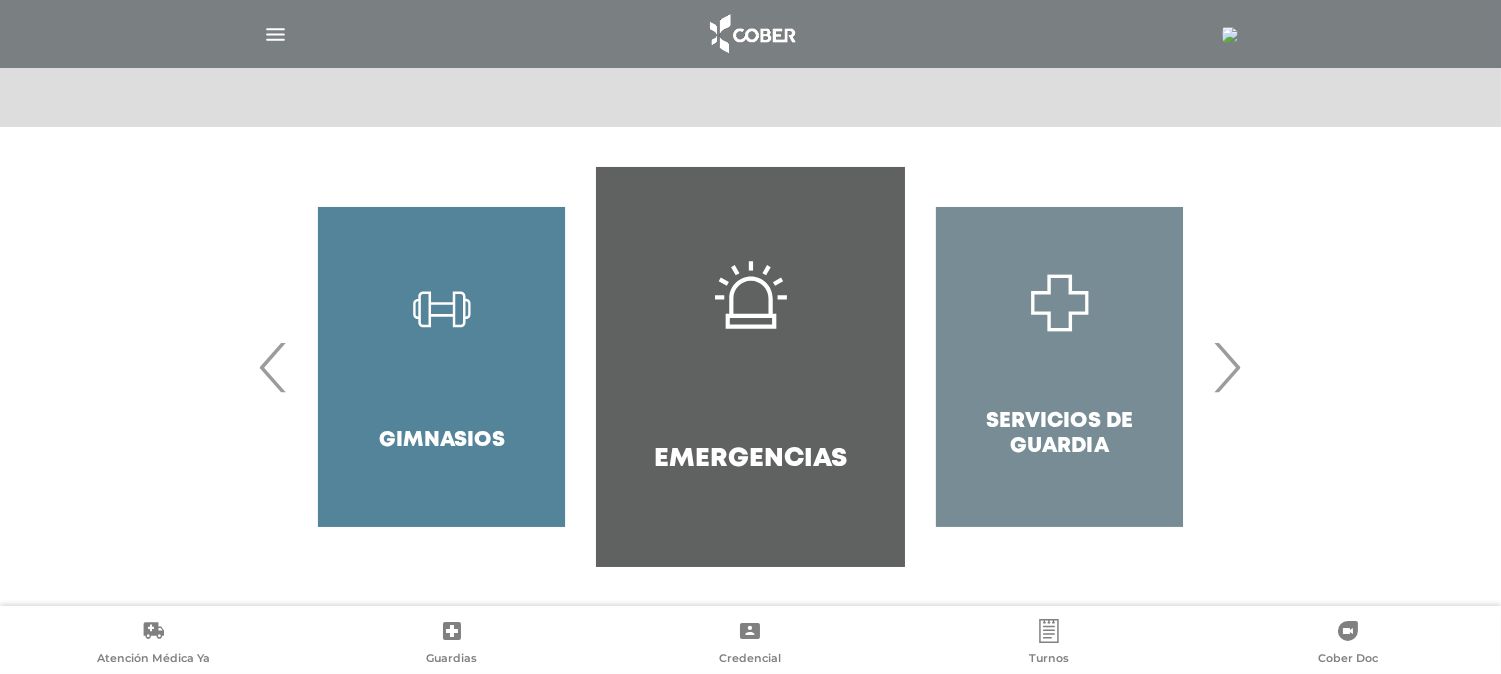 click on "›" at bounding box center [1227, 367] 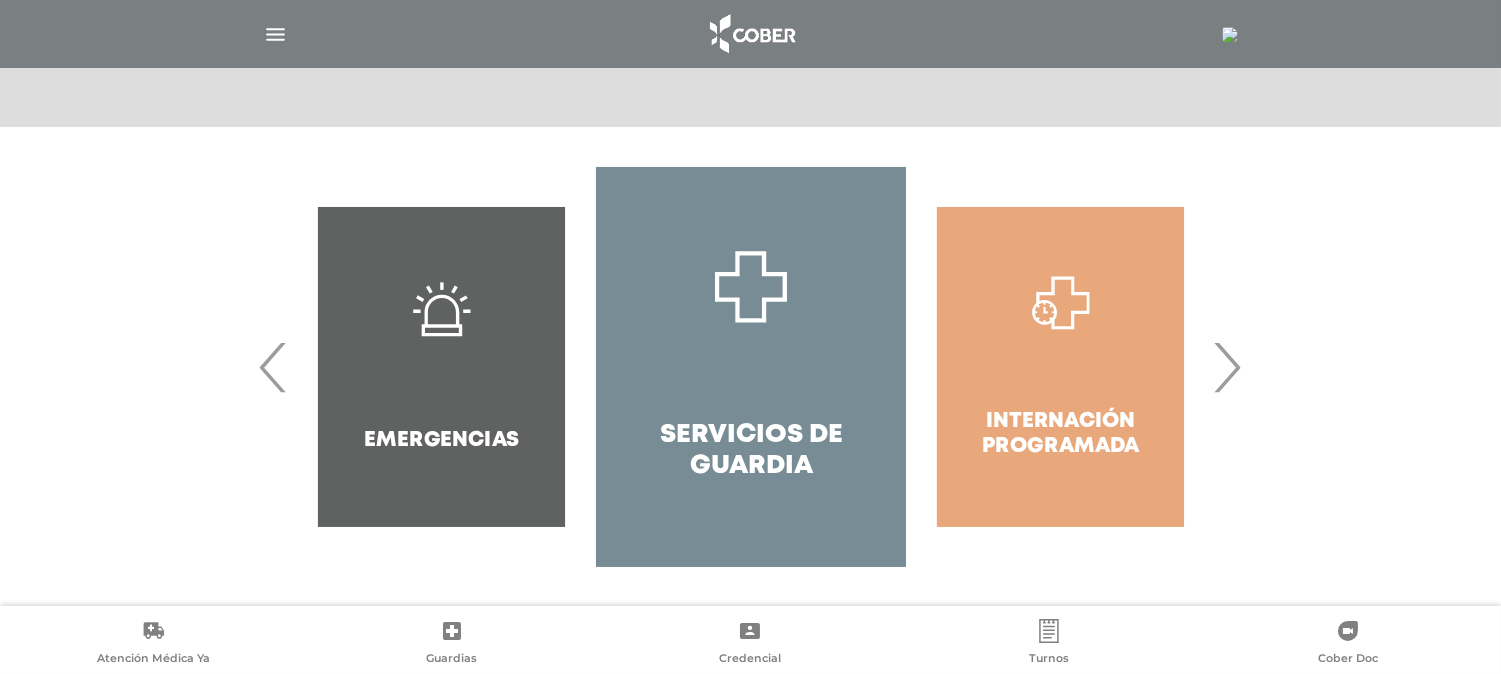 click on "›" at bounding box center [1227, 367] 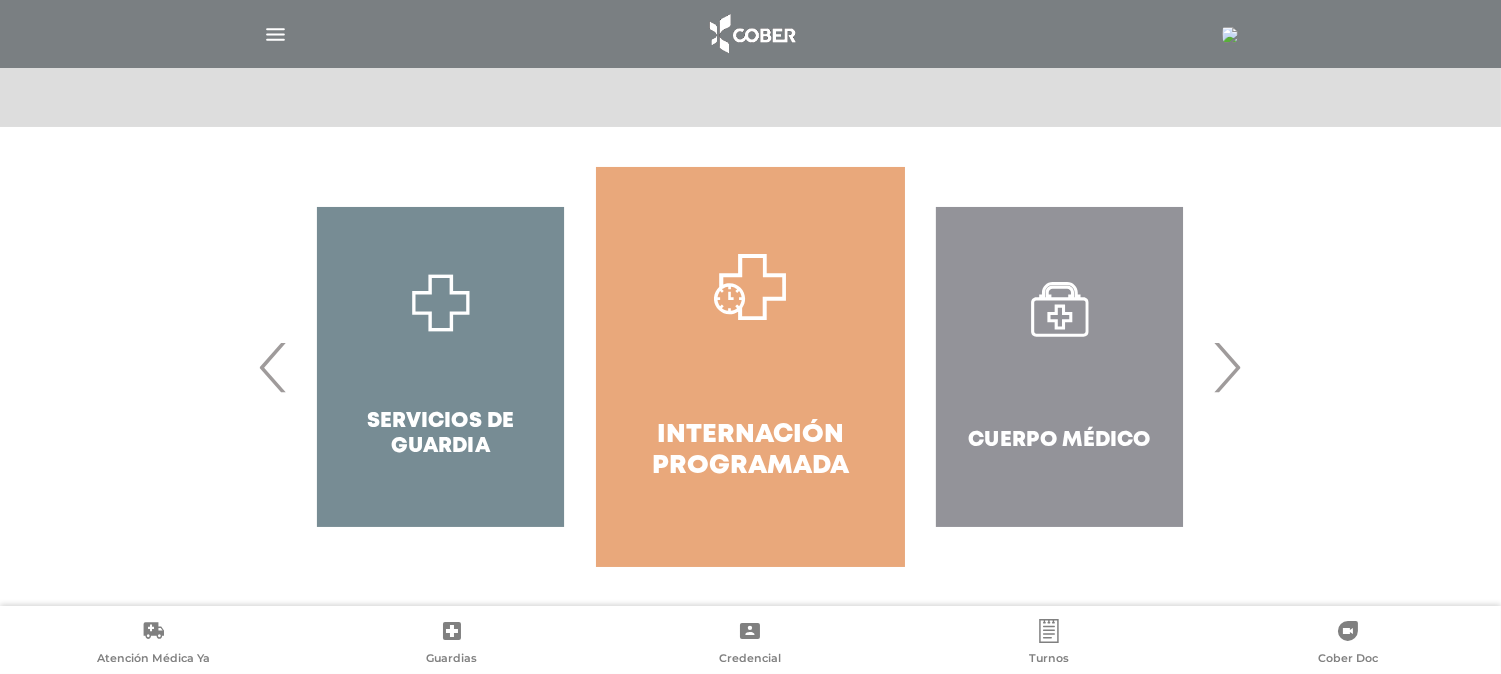 click on "›" at bounding box center (1227, 367) 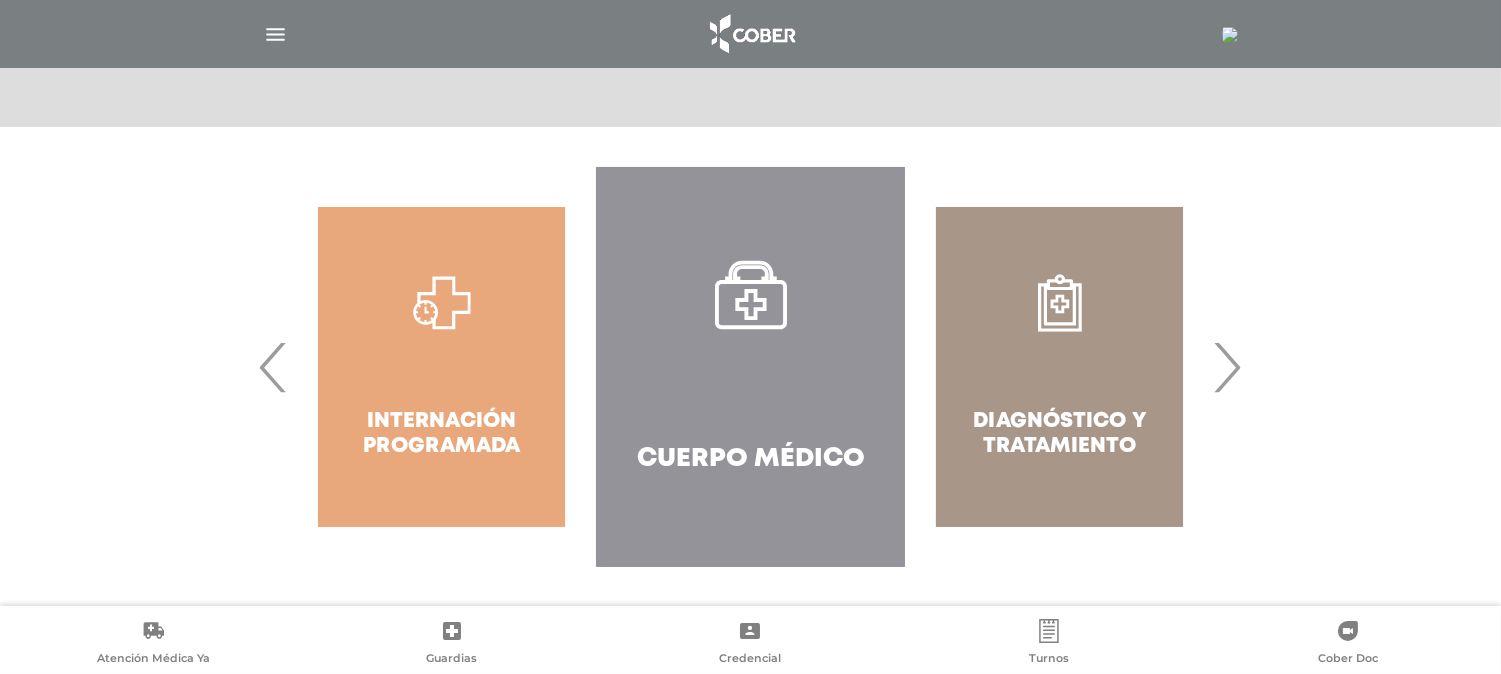 click on "›" at bounding box center [1227, 367] 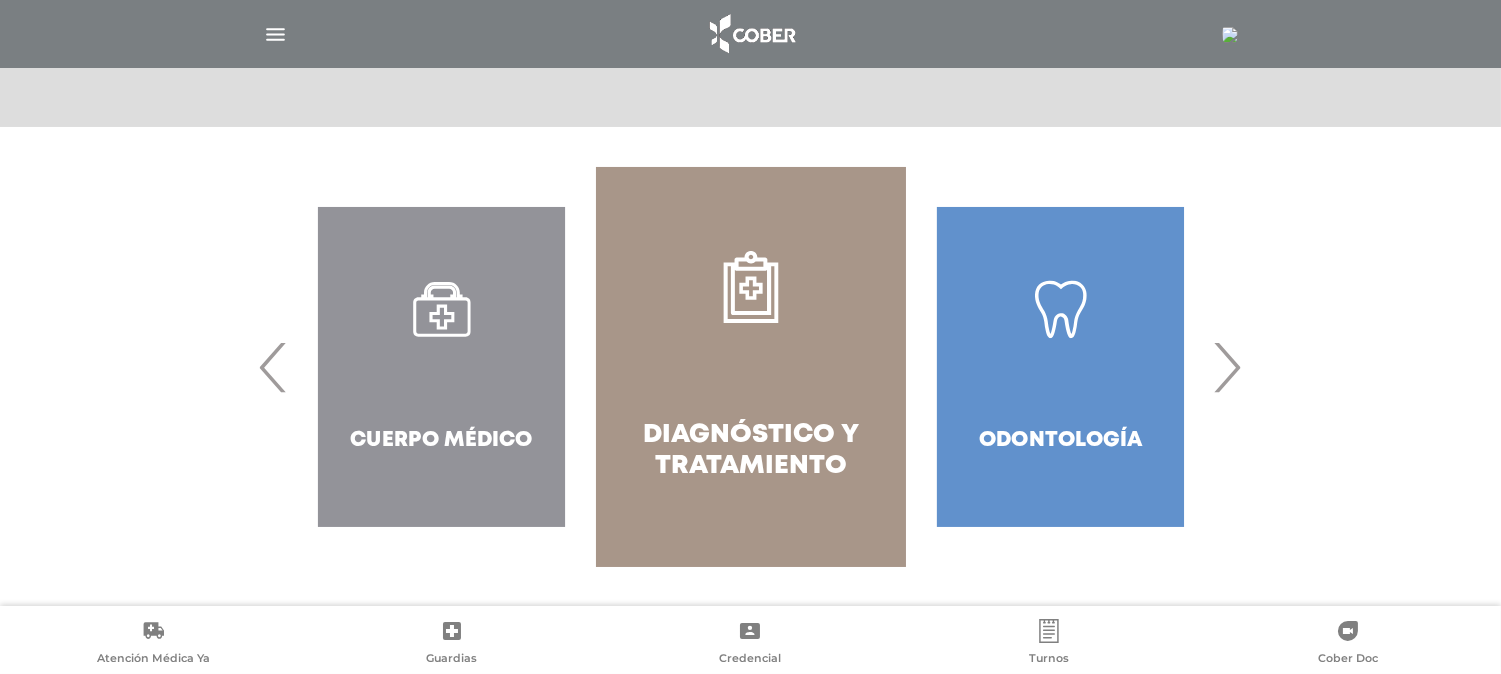 click on "‹" at bounding box center (274, 367) 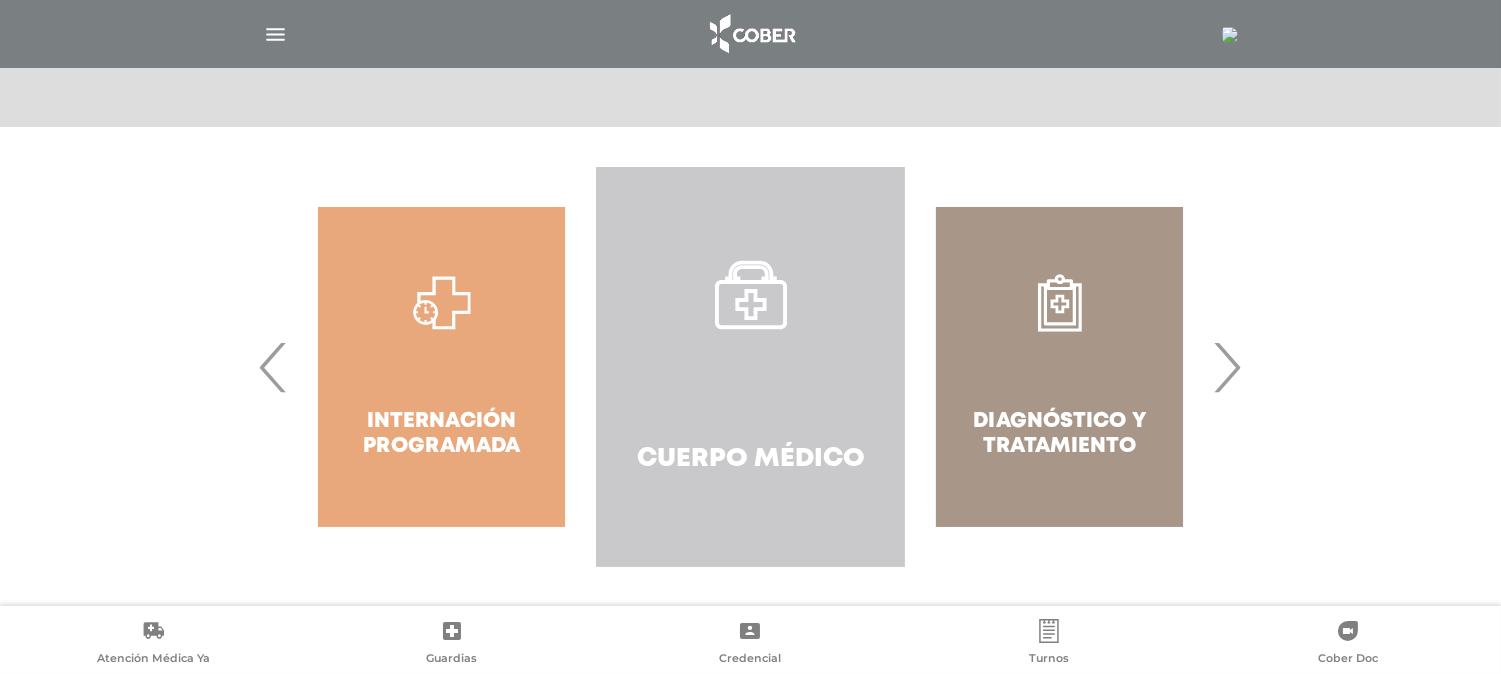 click on "Cuerpo Médico" at bounding box center (750, 367) 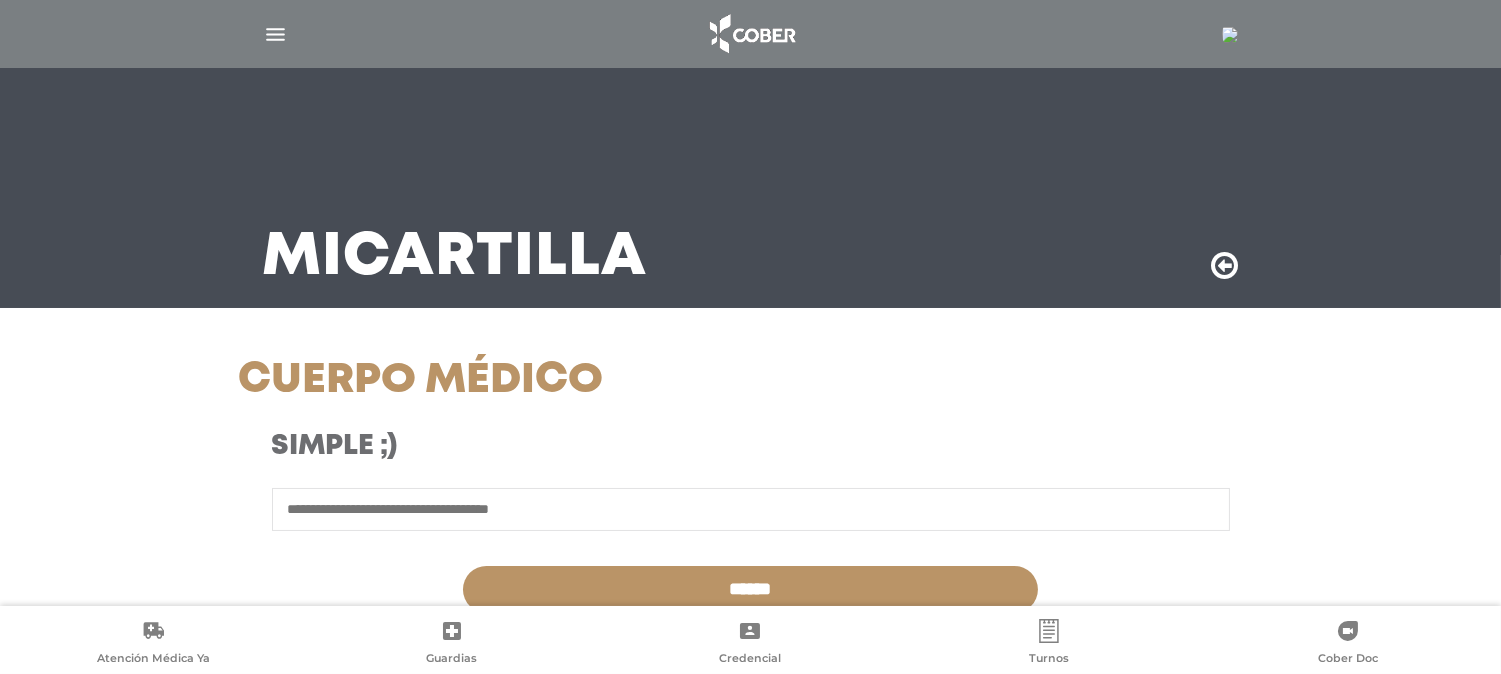 scroll, scrollTop: 574, scrollLeft: 0, axis: vertical 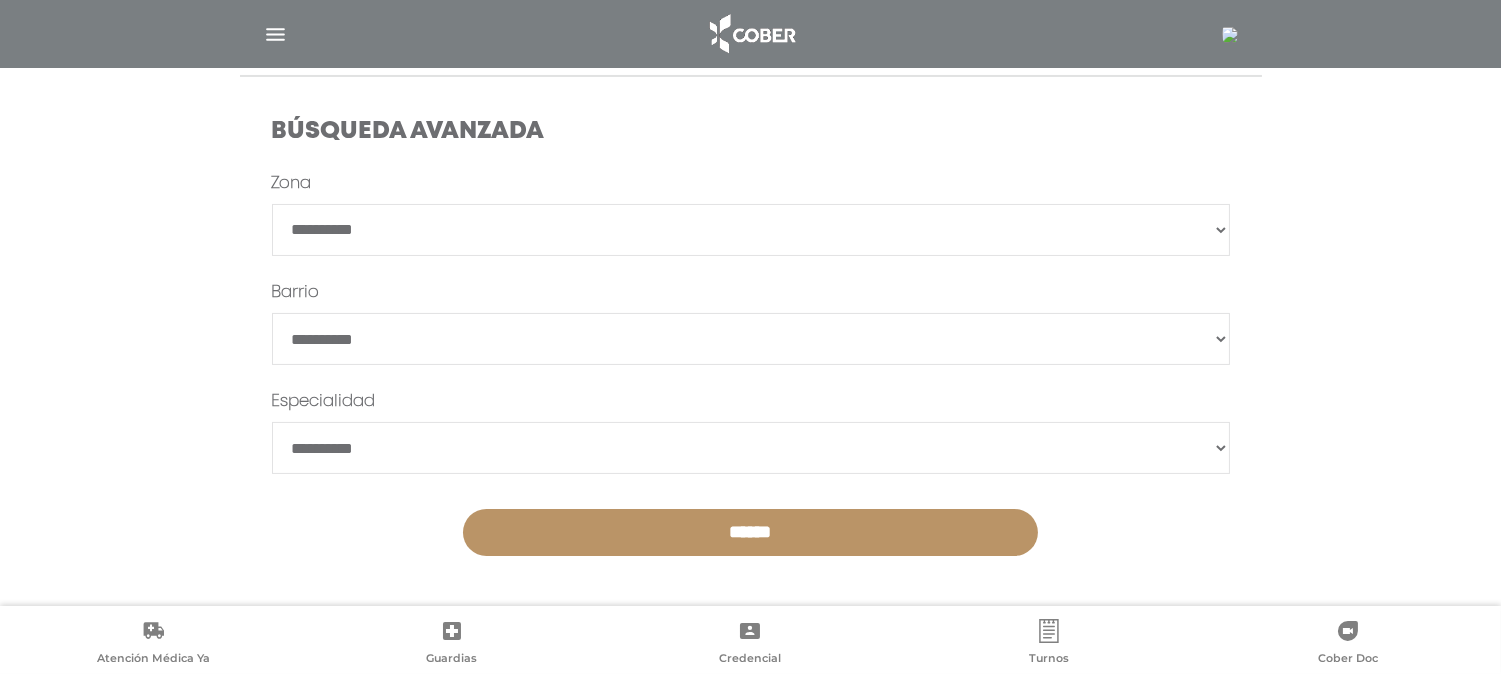 click on "**********" at bounding box center [751, 230] 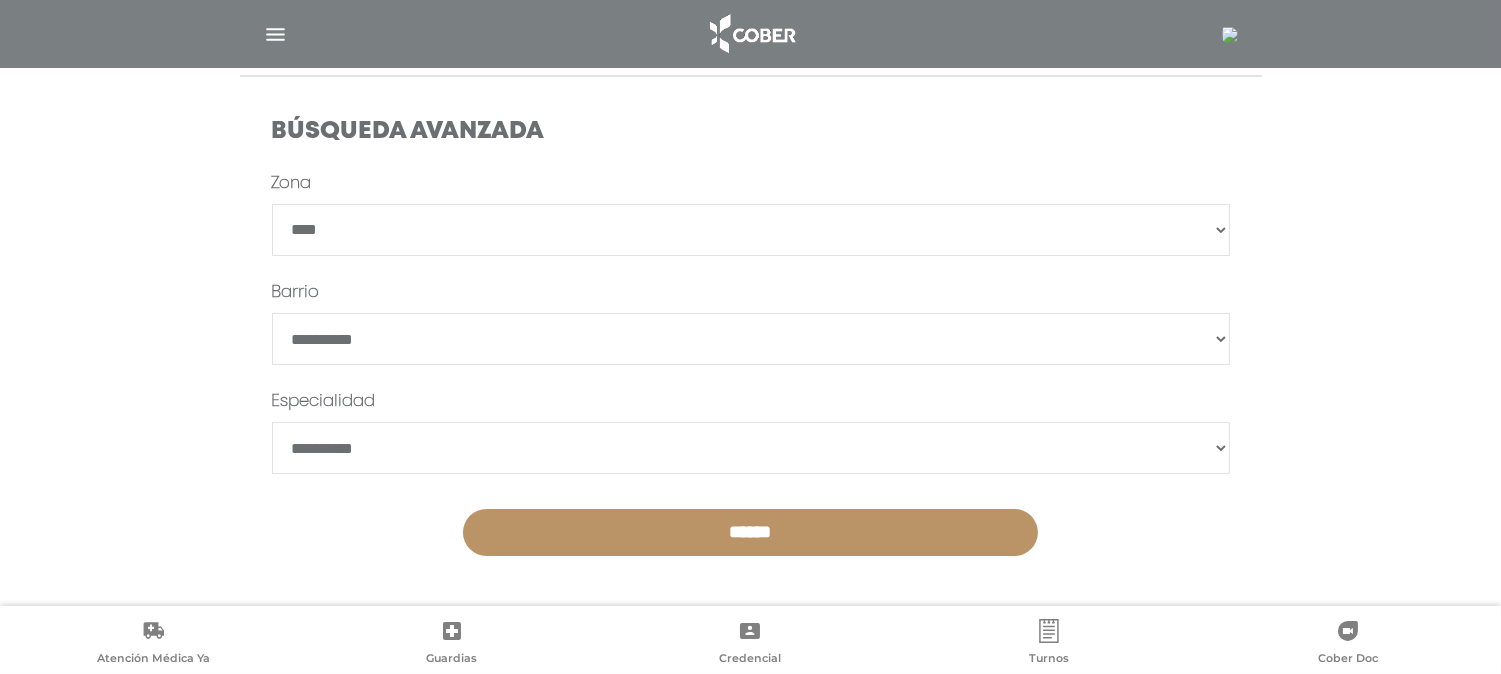 click on "**********" at bounding box center [751, 230] 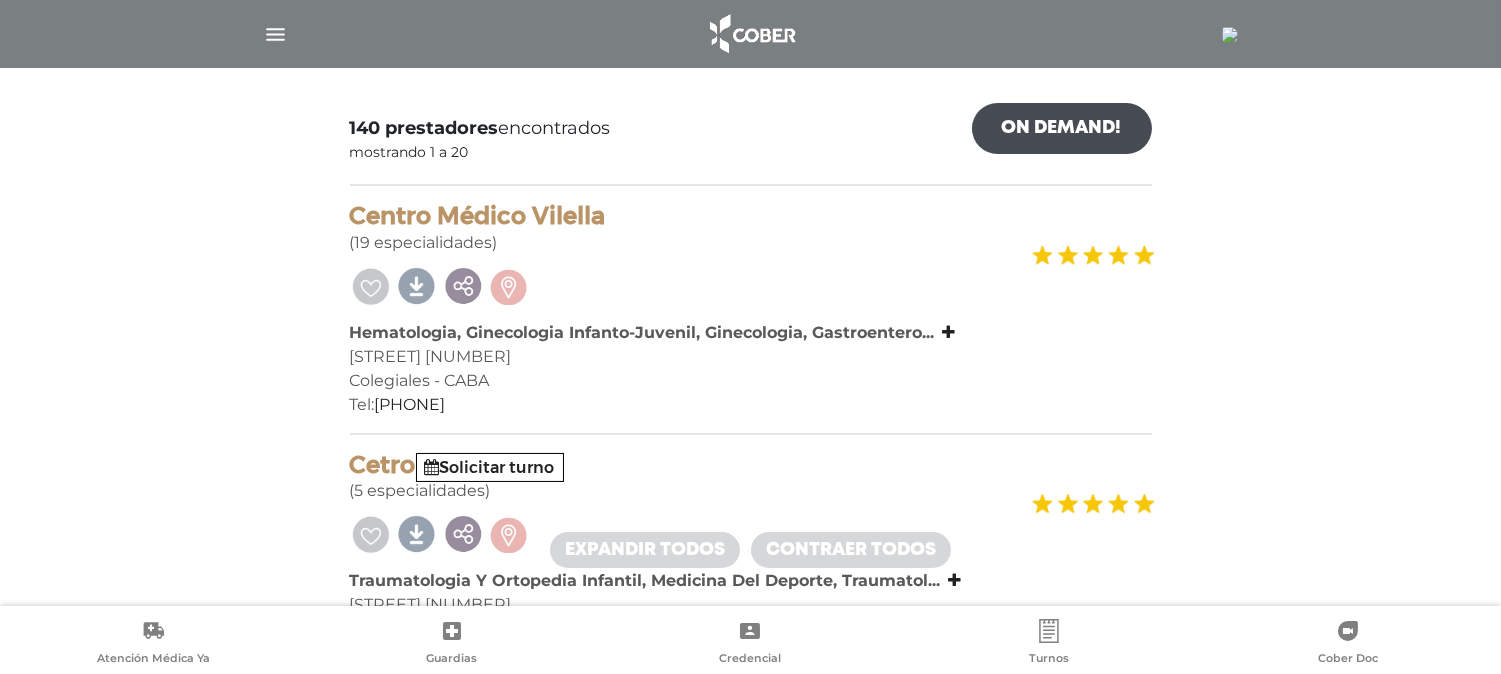 scroll, scrollTop: 0, scrollLeft: 0, axis: both 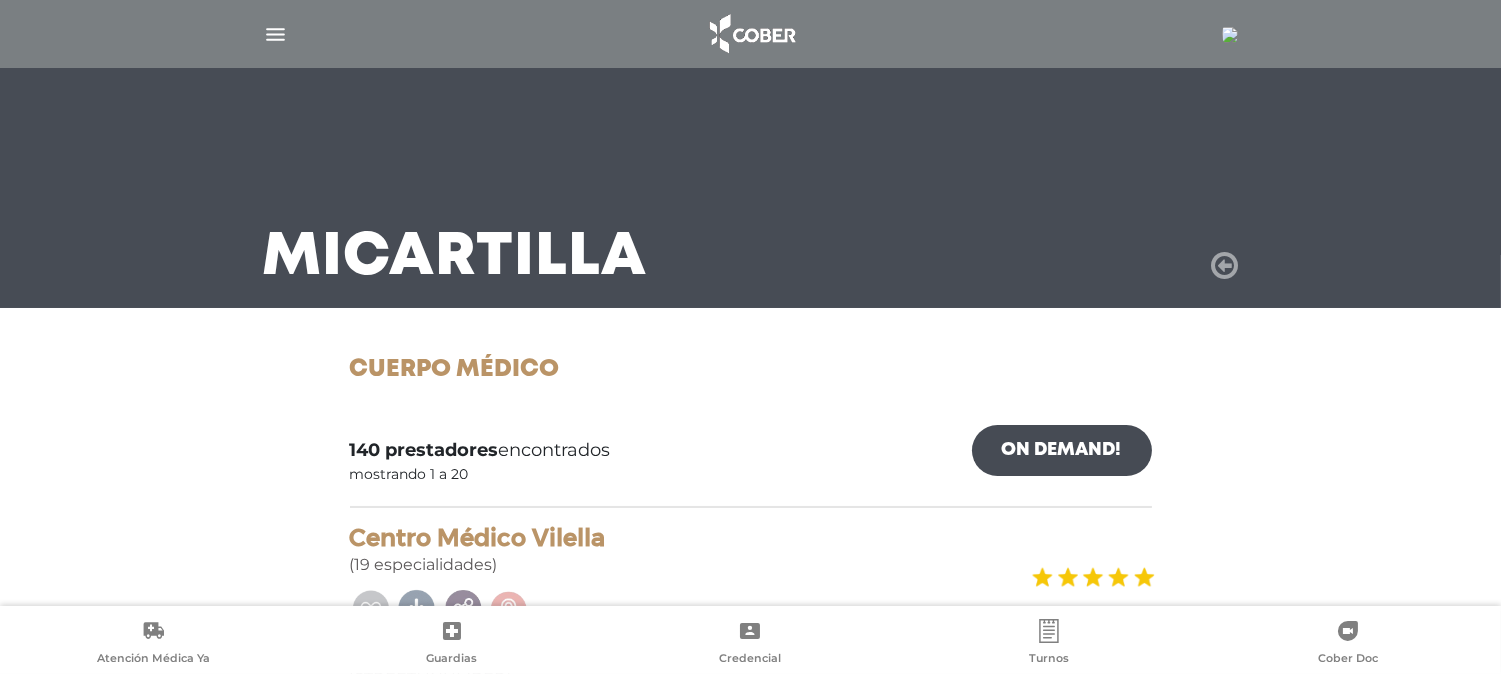 click at bounding box center [1225, 266] 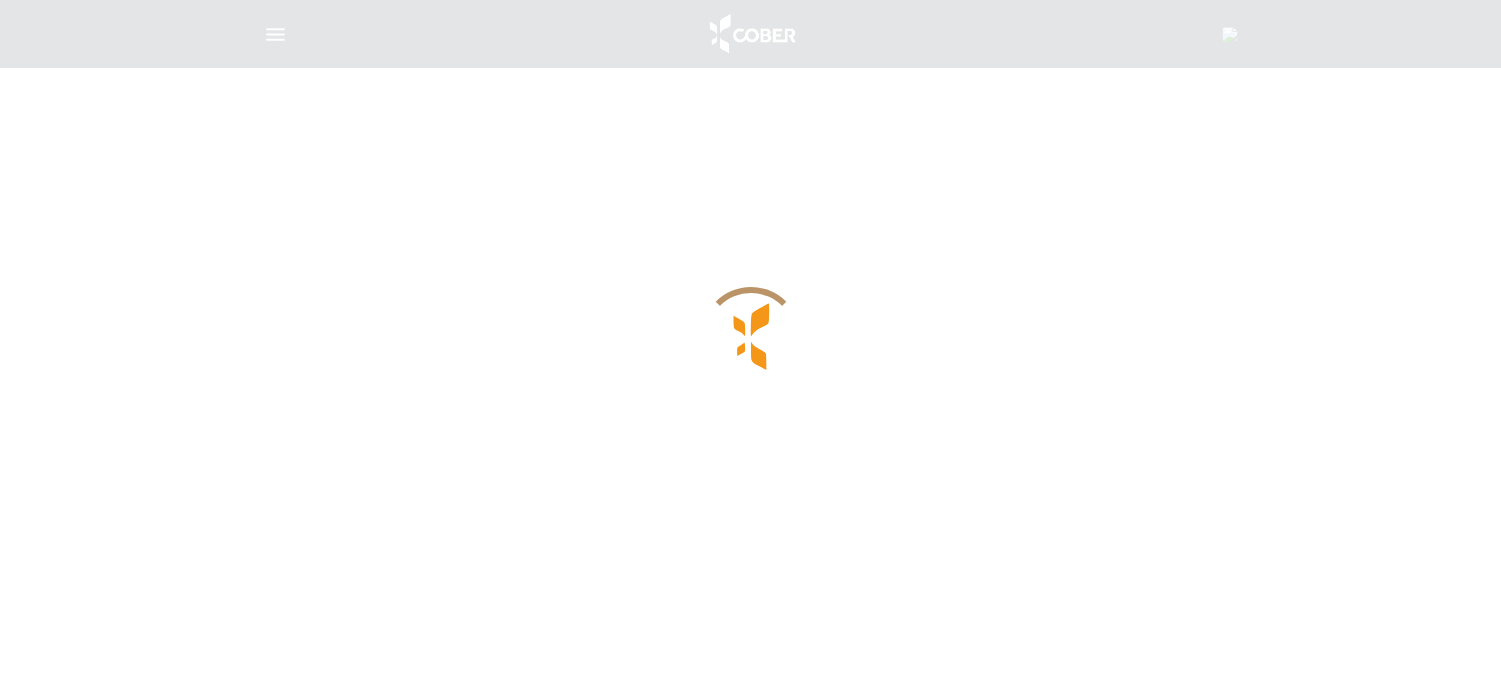 scroll, scrollTop: 0, scrollLeft: 0, axis: both 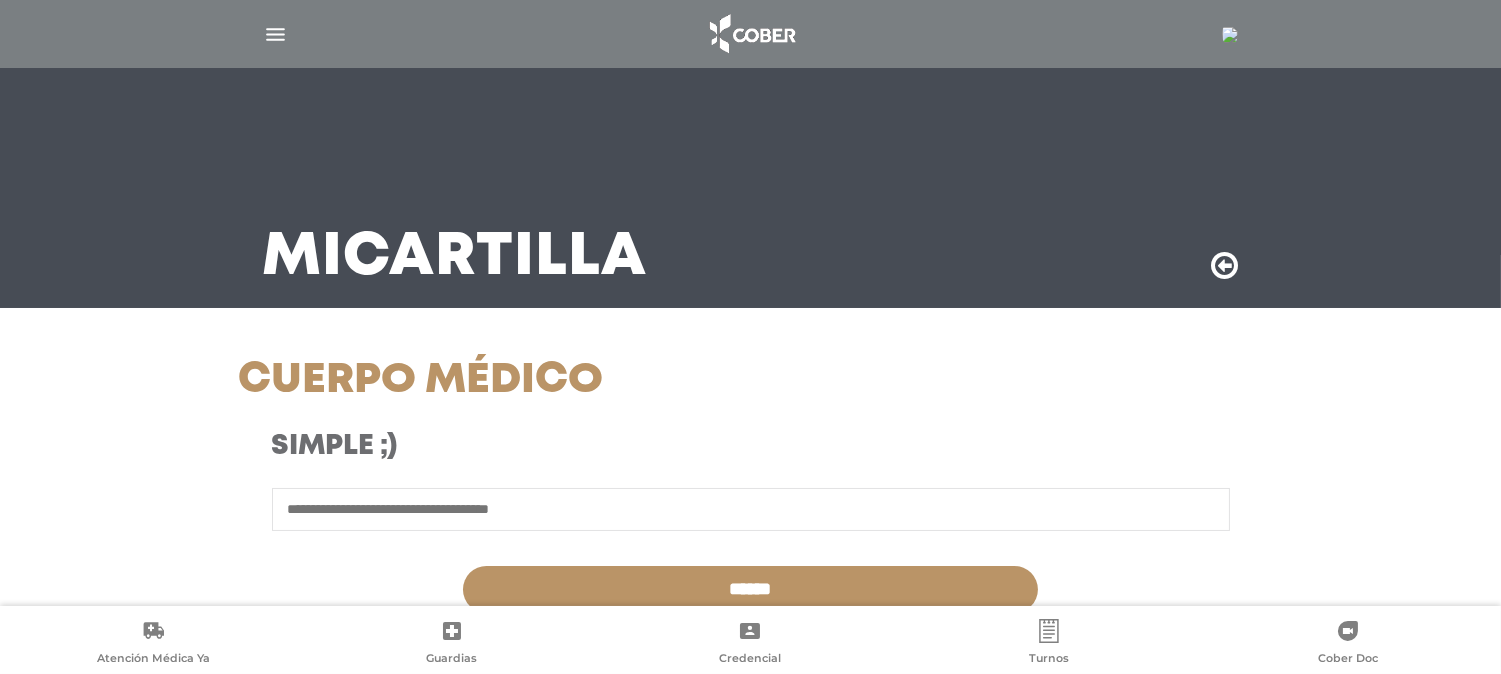 click at bounding box center [275, 34] 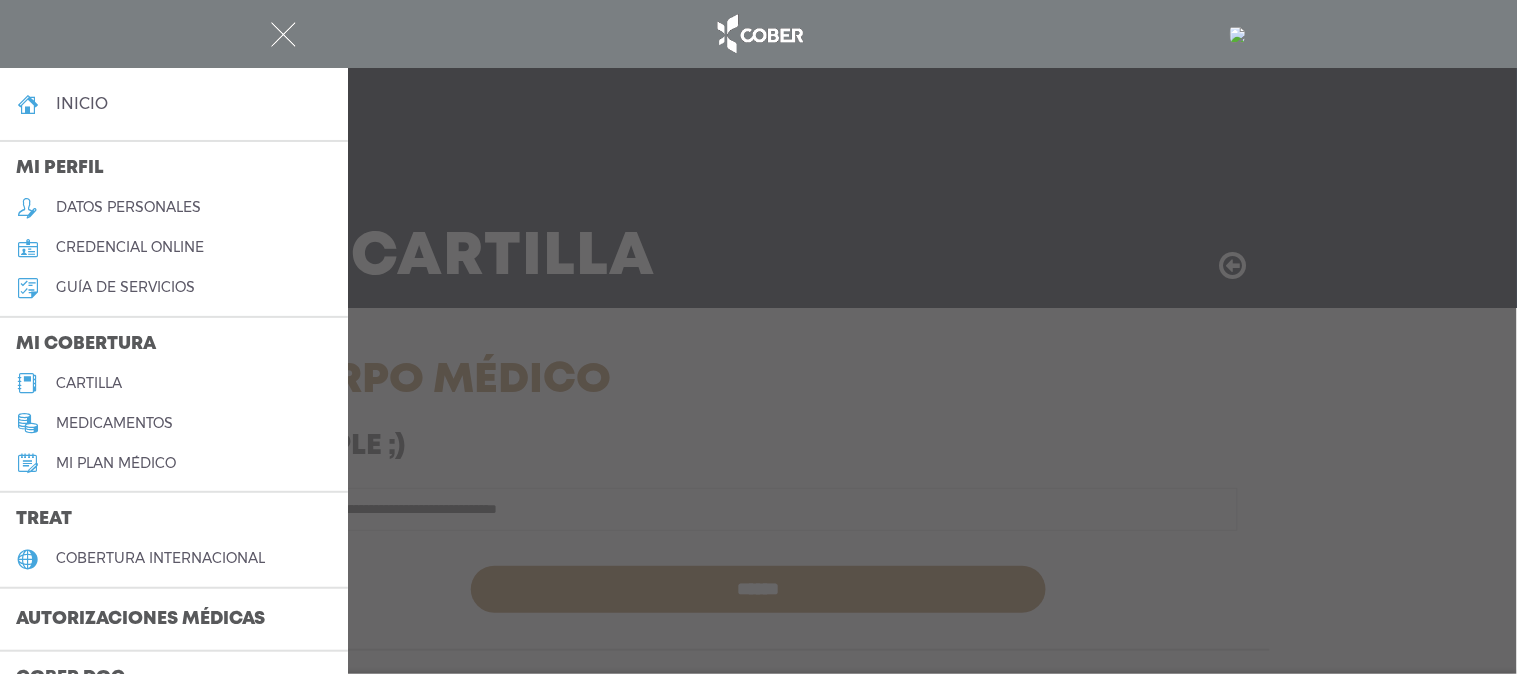 click on "cartilla" at bounding box center (89, 383) 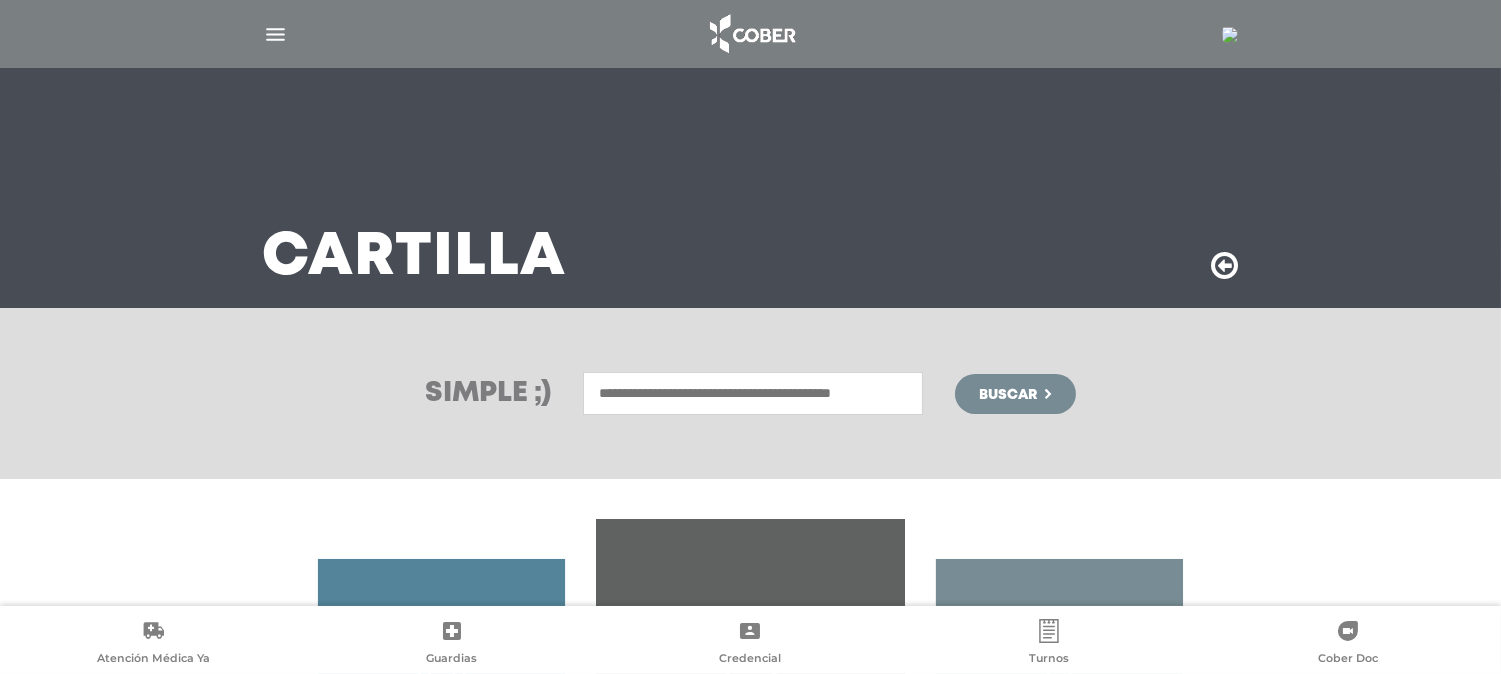 scroll, scrollTop: 352, scrollLeft: 0, axis: vertical 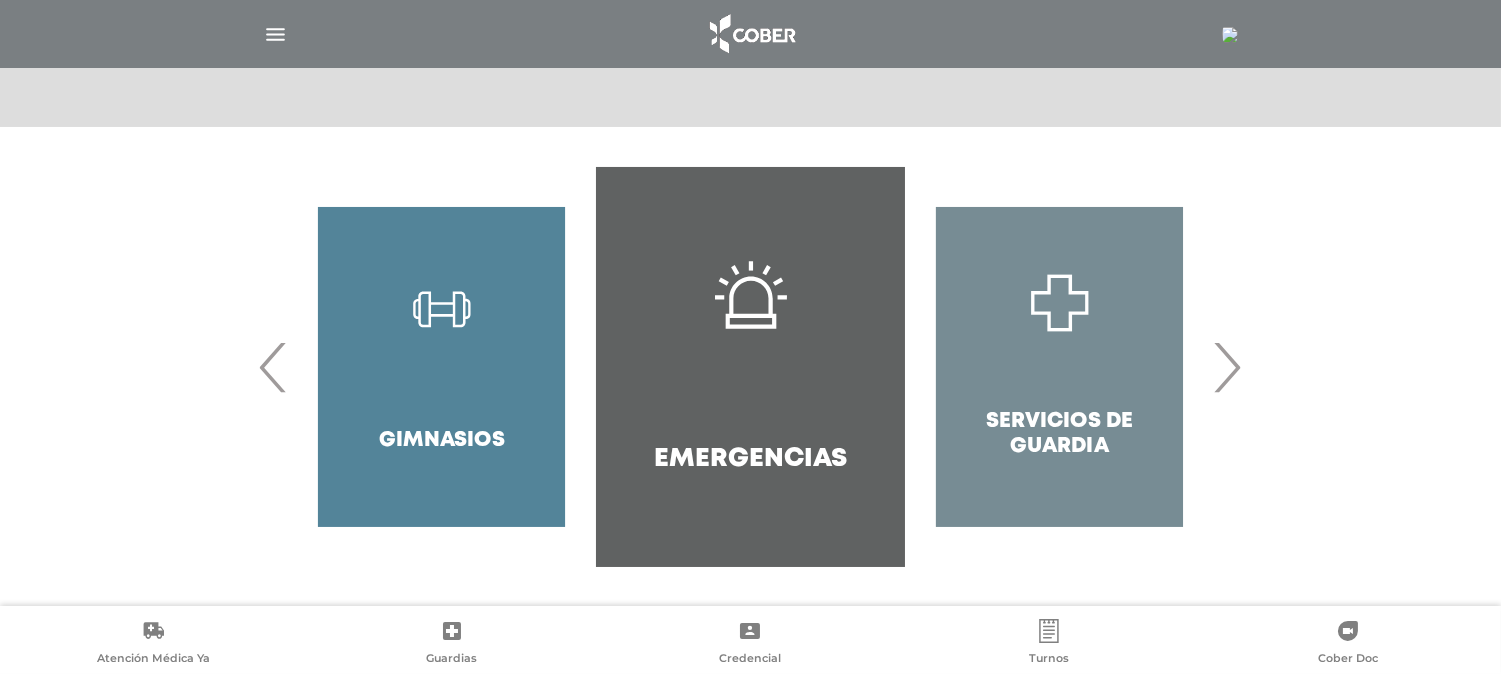 click on "›" at bounding box center (1227, 367) 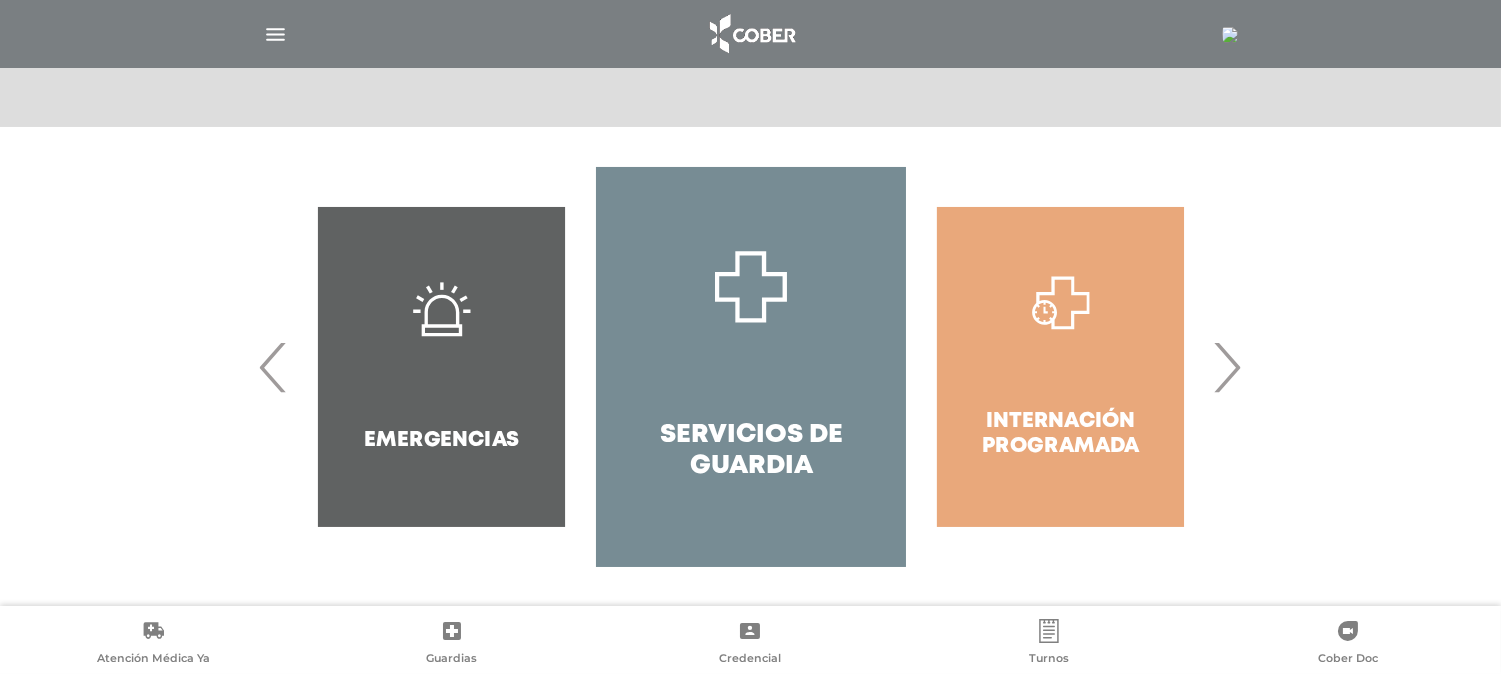 click on "›" at bounding box center (1227, 367) 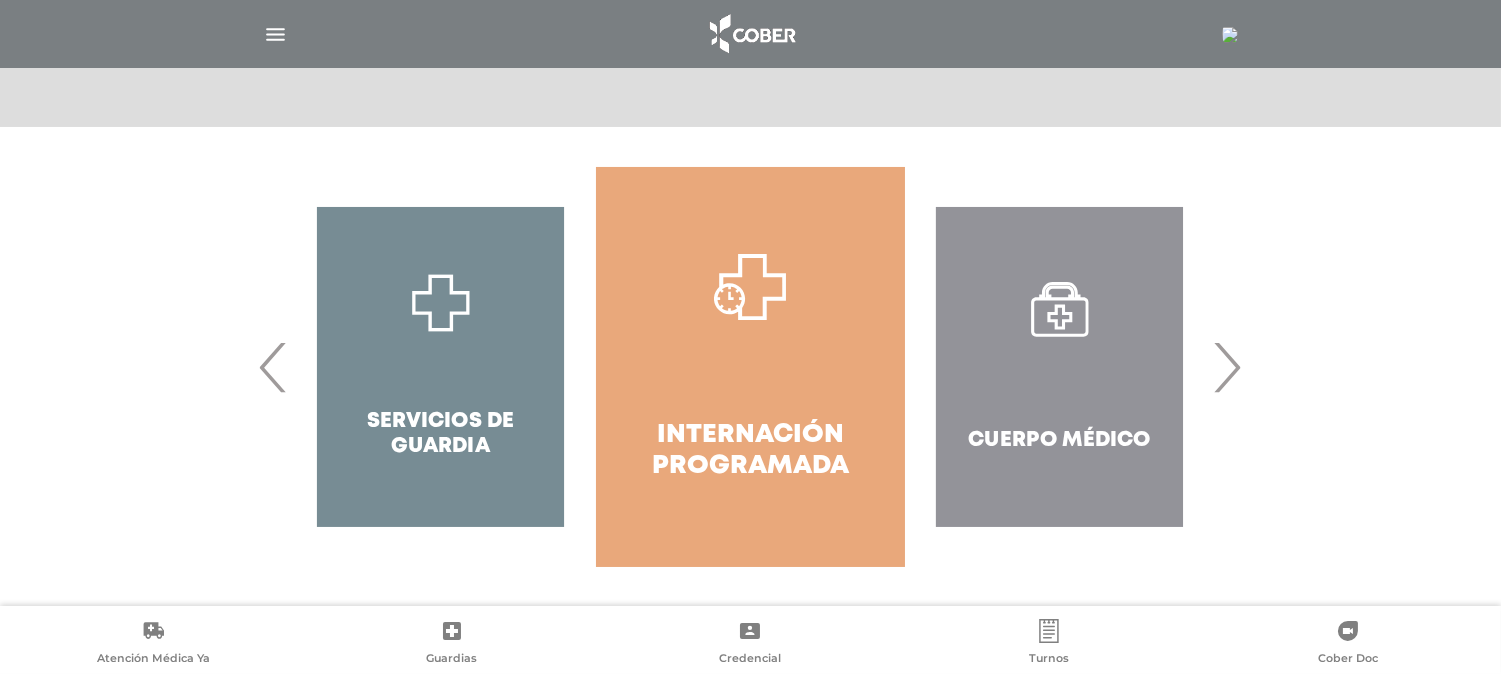 click on "›" at bounding box center (1227, 367) 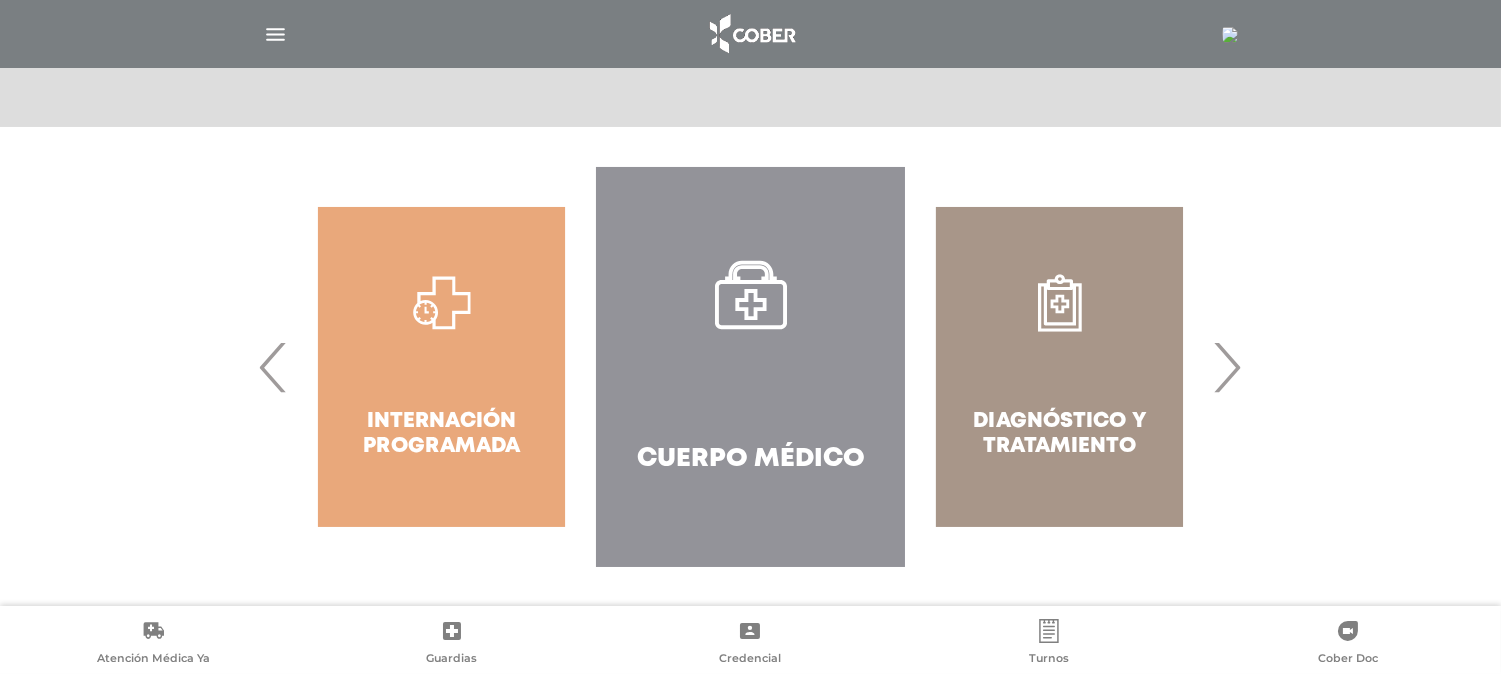 click on "›" at bounding box center [1227, 367] 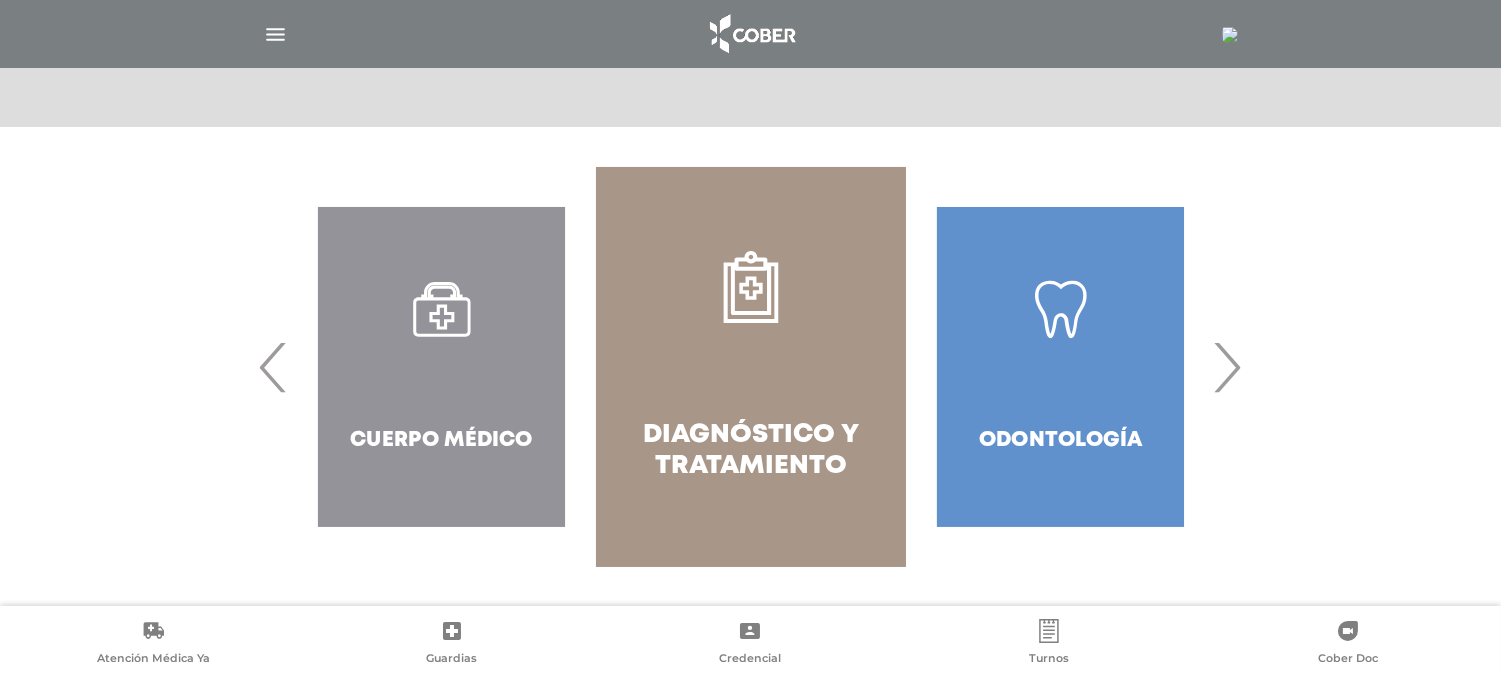 click on "Diagnóstico y Tratamiento" at bounding box center (750, 451) 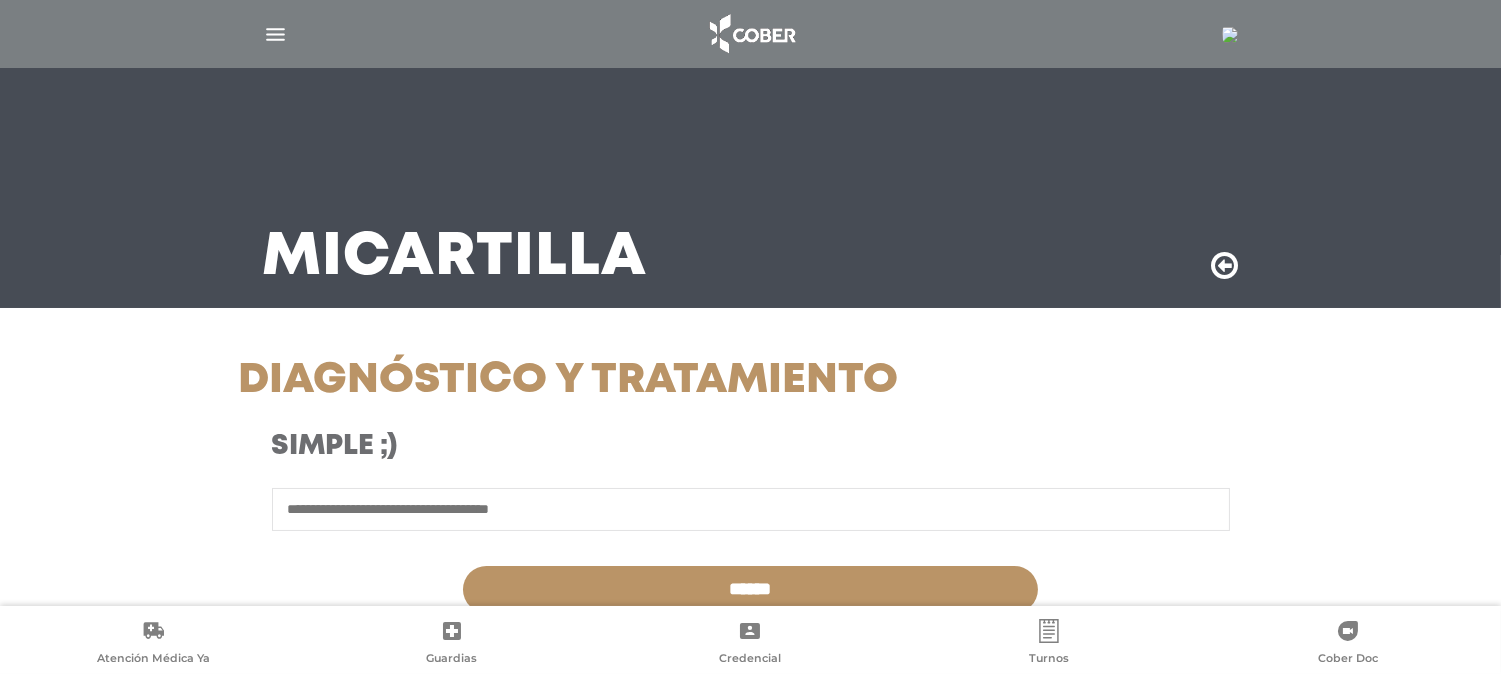 scroll, scrollTop: 574, scrollLeft: 0, axis: vertical 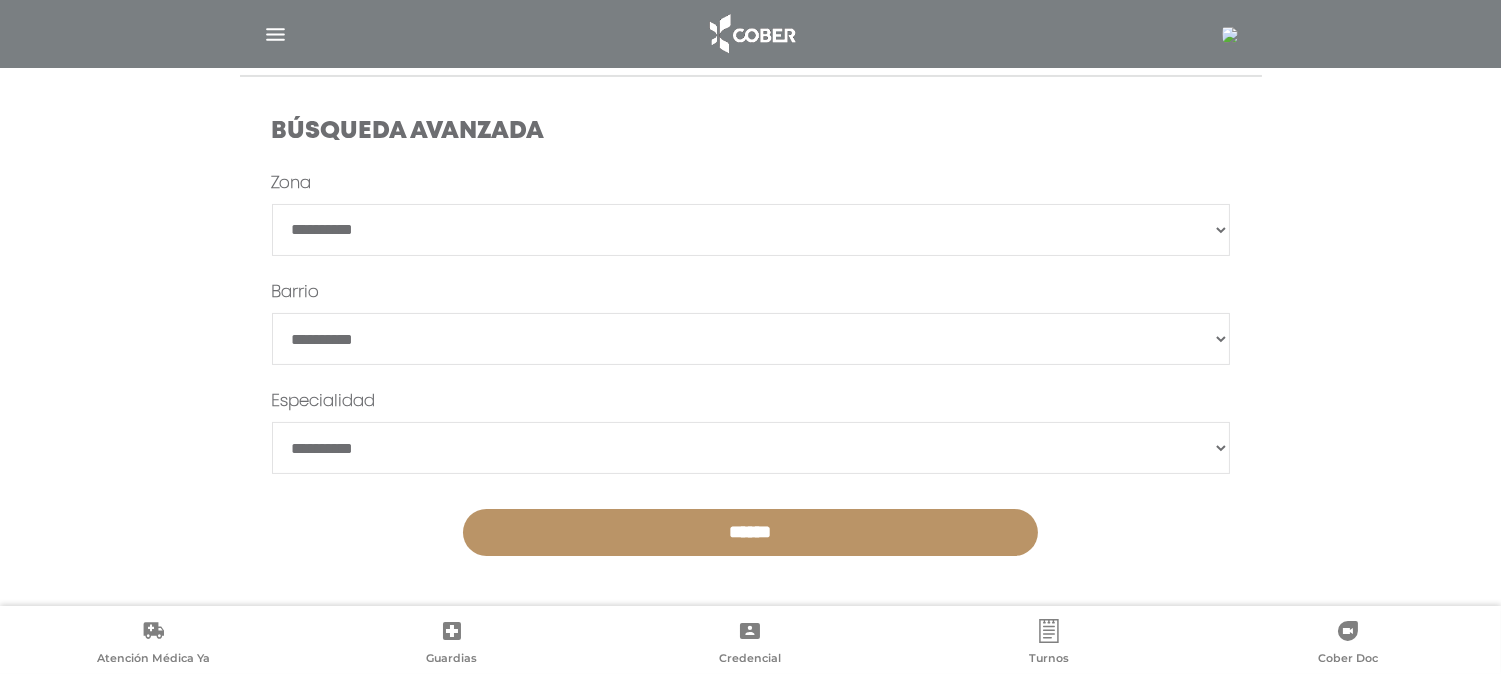 click on "**********" at bounding box center [751, 230] 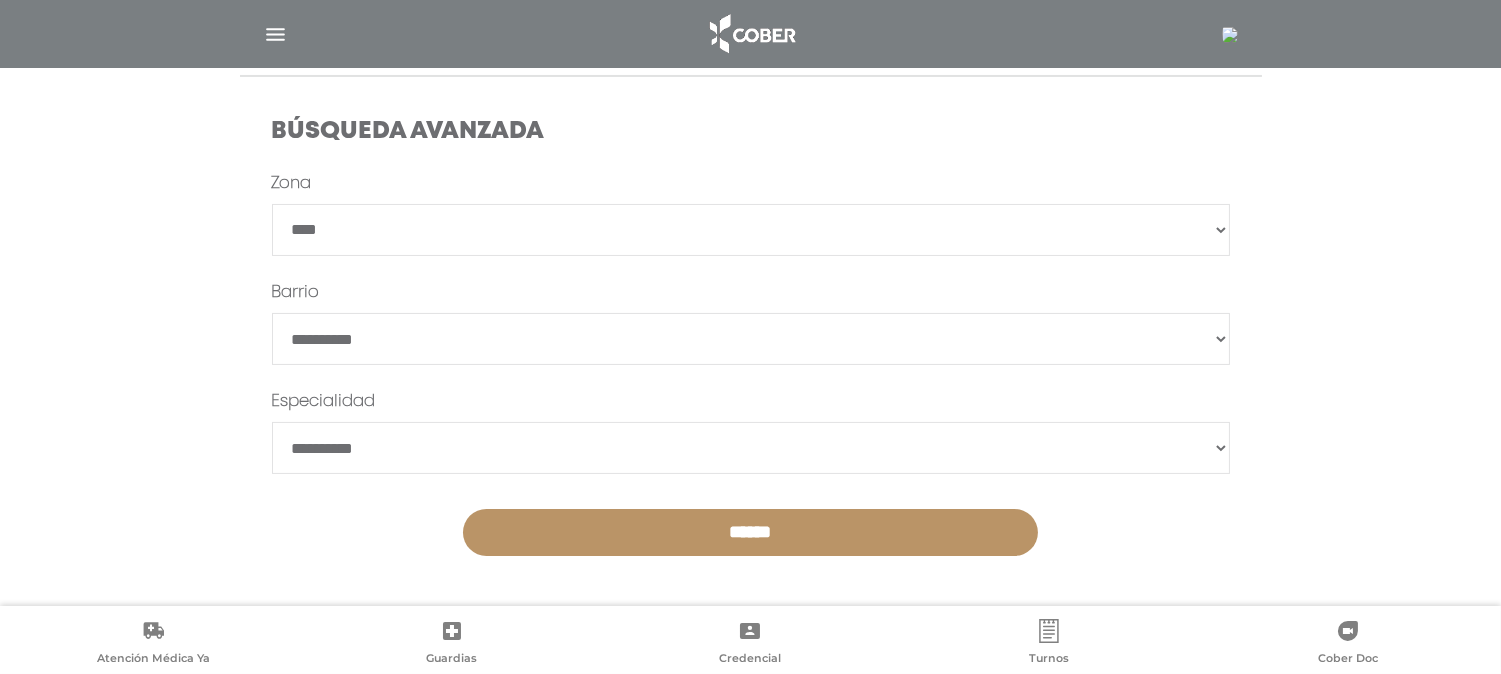 click on "**********" at bounding box center (751, 230) 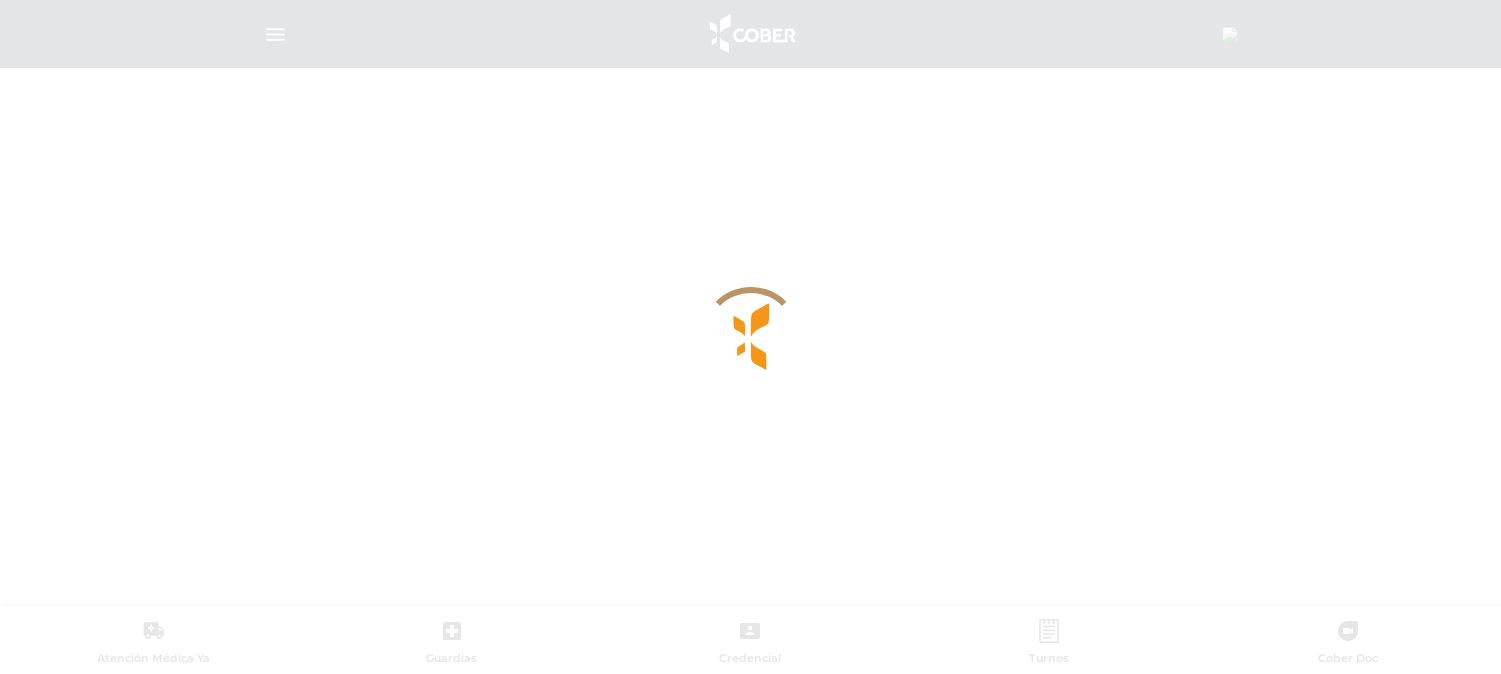 scroll, scrollTop: 0, scrollLeft: 0, axis: both 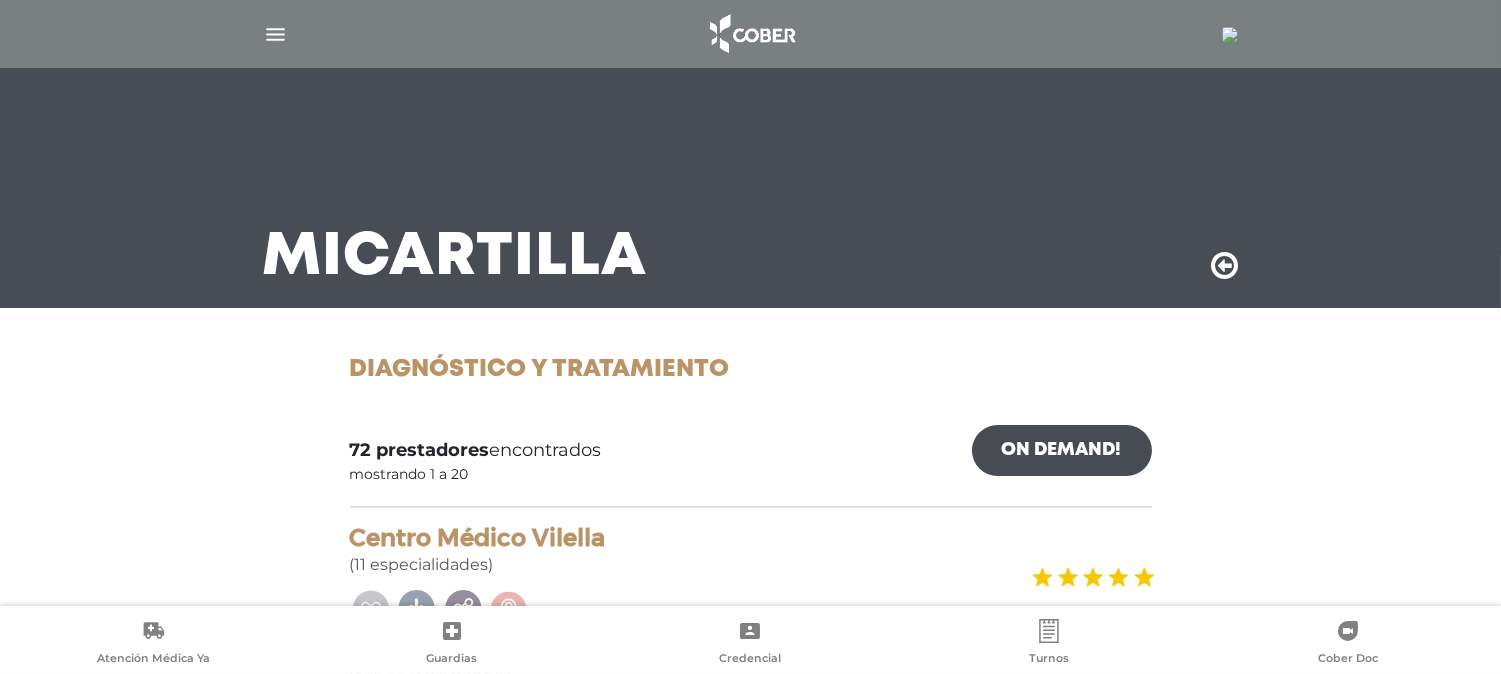 click at bounding box center [275, 34] 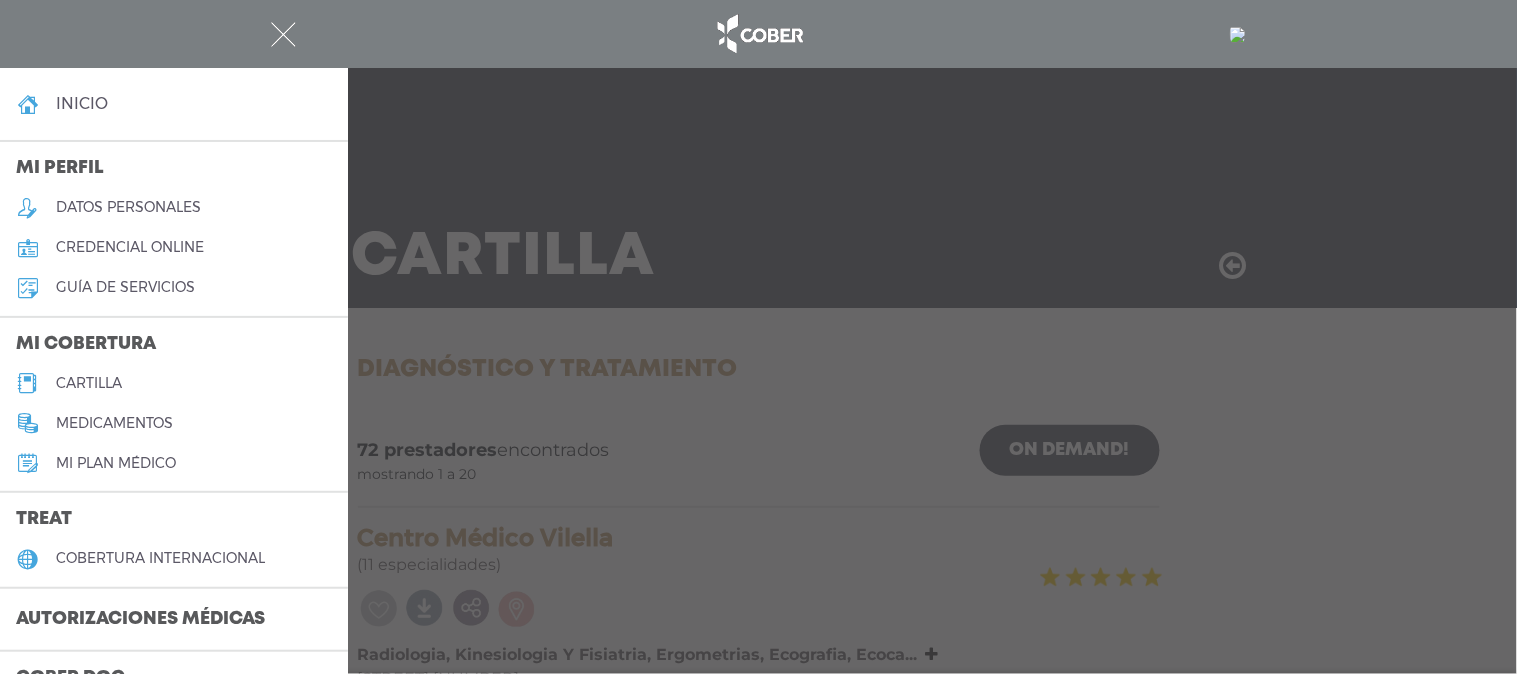 click on "cartilla" at bounding box center (174, 383) 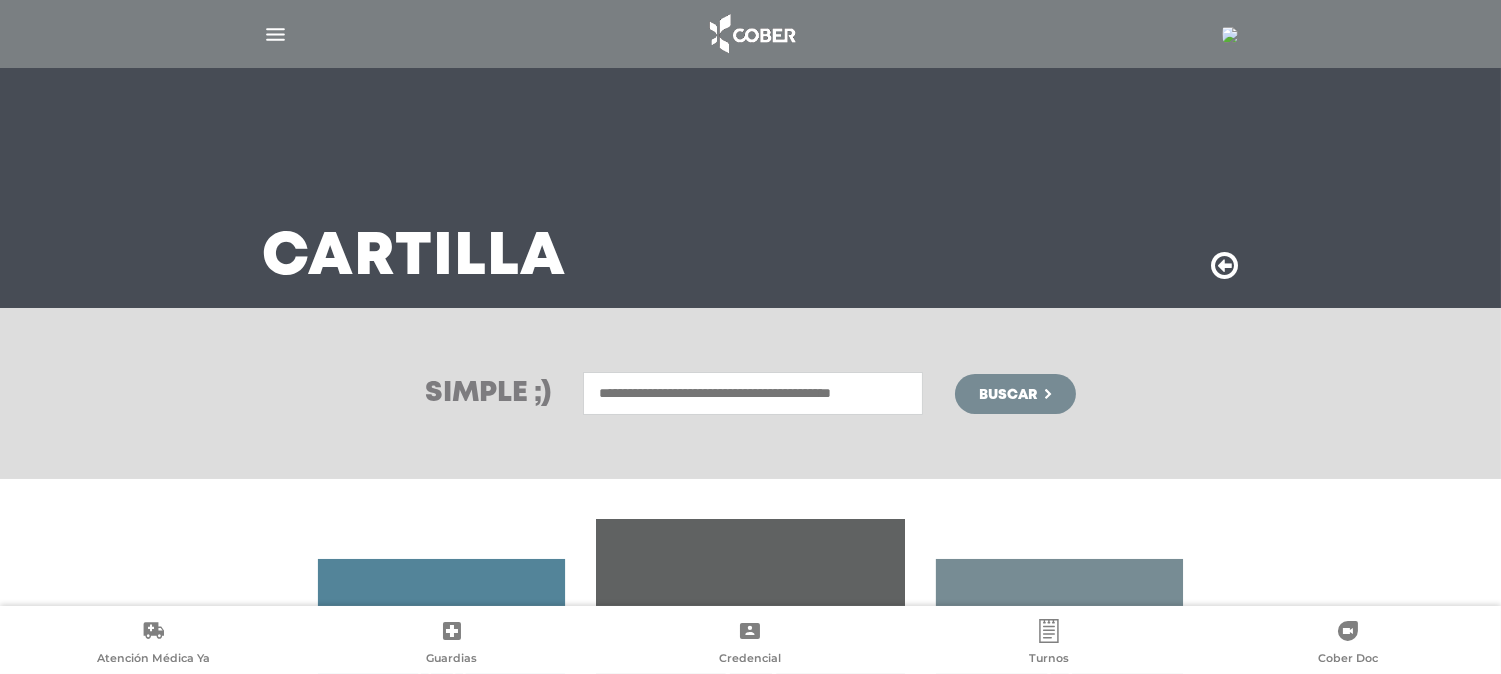 scroll, scrollTop: 352, scrollLeft: 0, axis: vertical 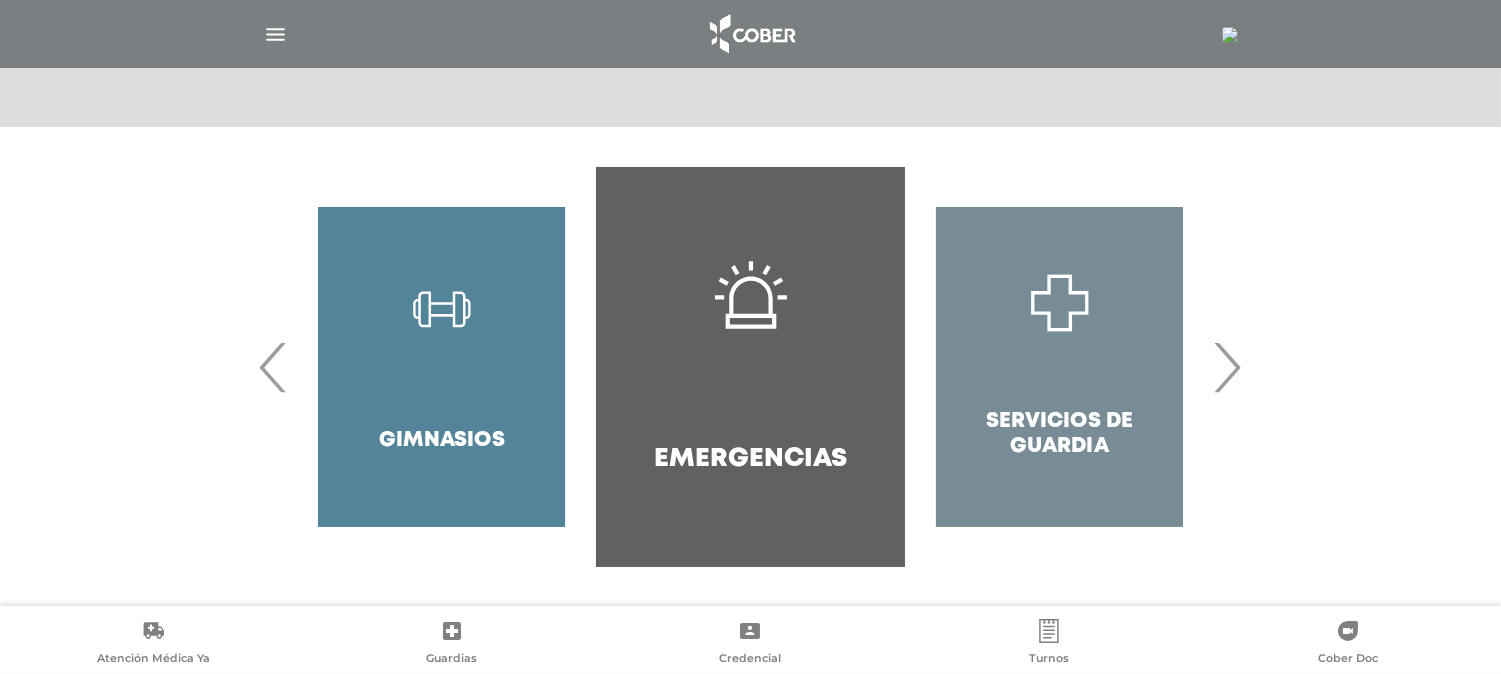 click on "›" at bounding box center (1227, 367) 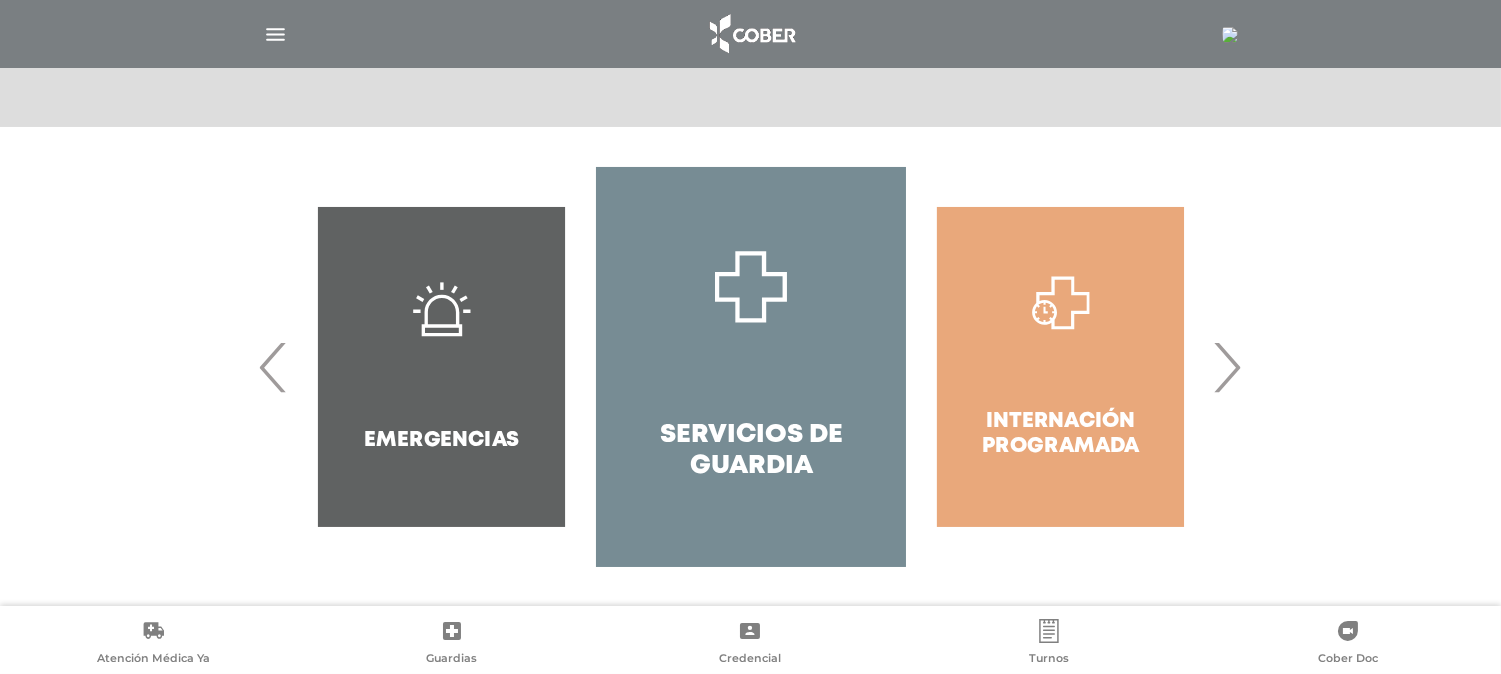 click on "›" at bounding box center [1227, 367] 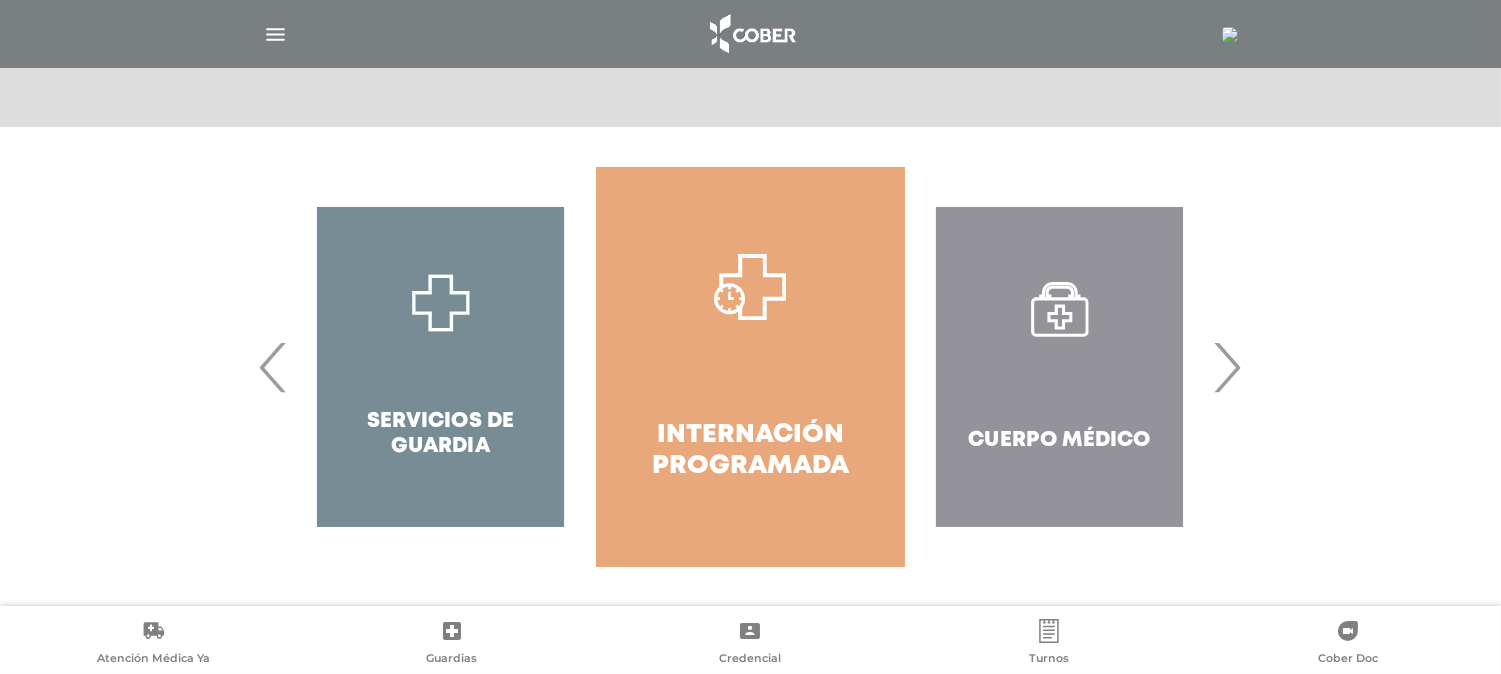 click on "›" at bounding box center (1227, 367) 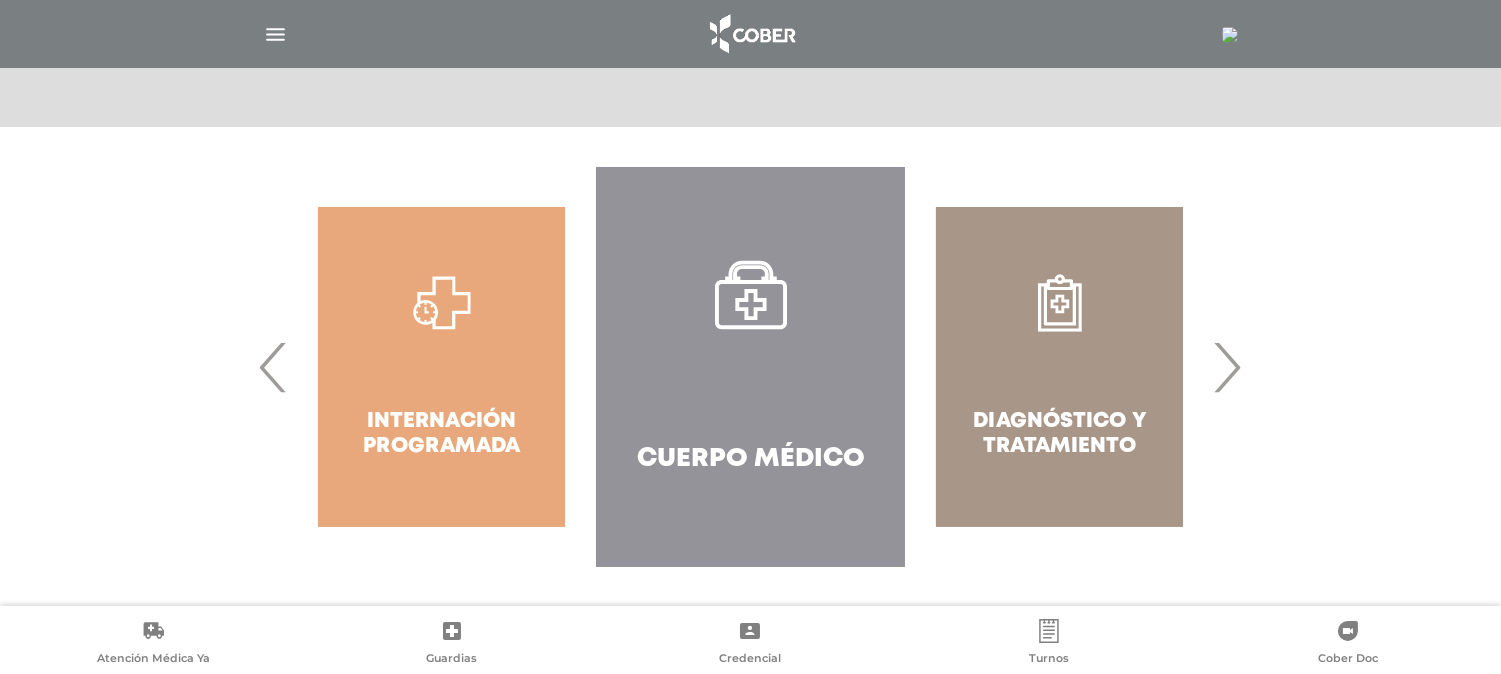 click on "Cuerpo Médico" at bounding box center (750, 367) 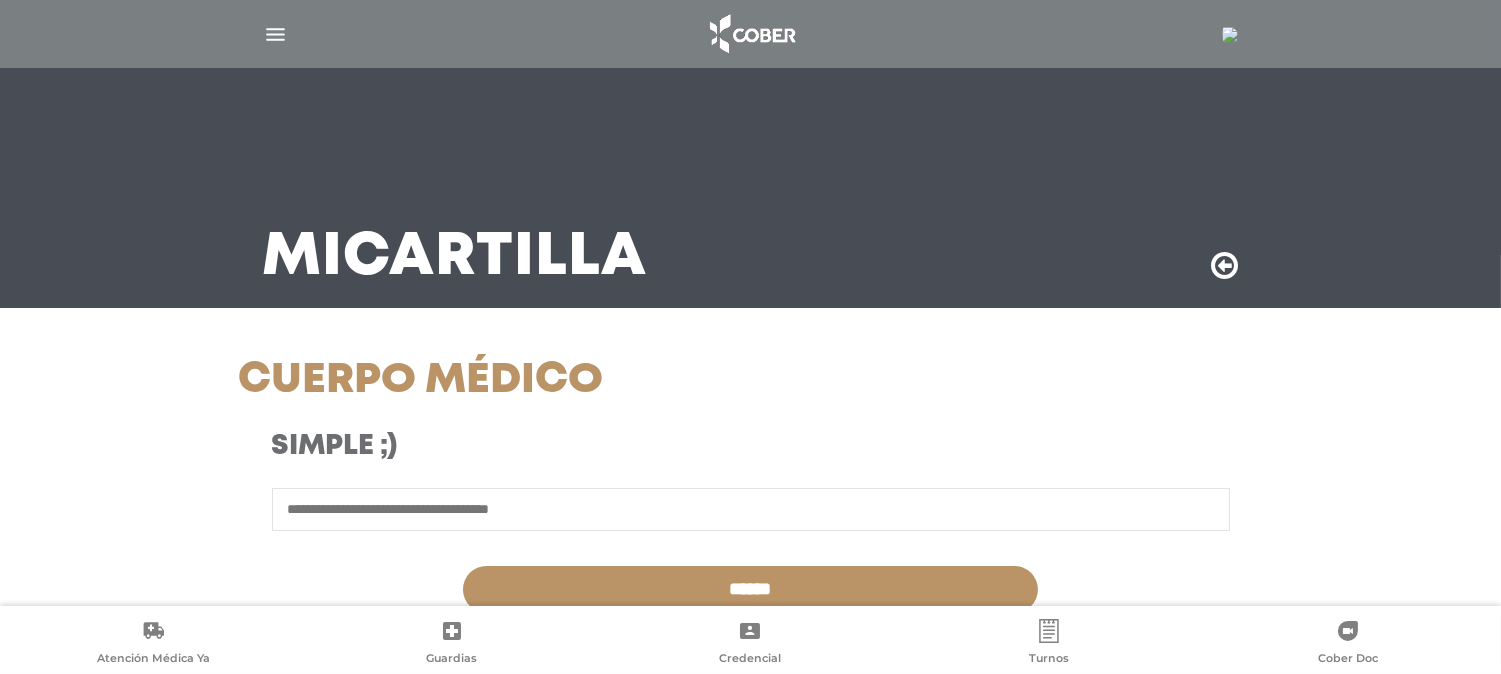 scroll, scrollTop: 574, scrollLeft: 0, axis: vertical 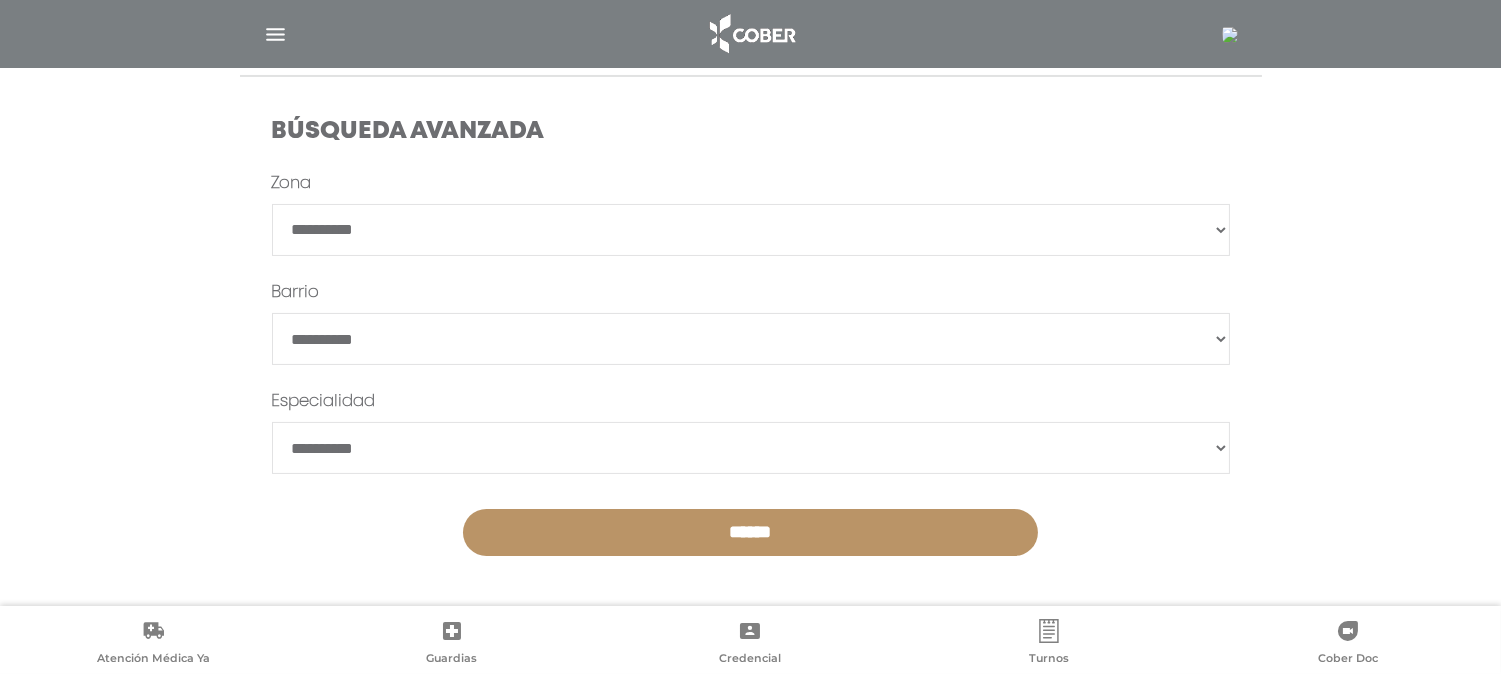 click on "**********" at bounding box center [751, 230] 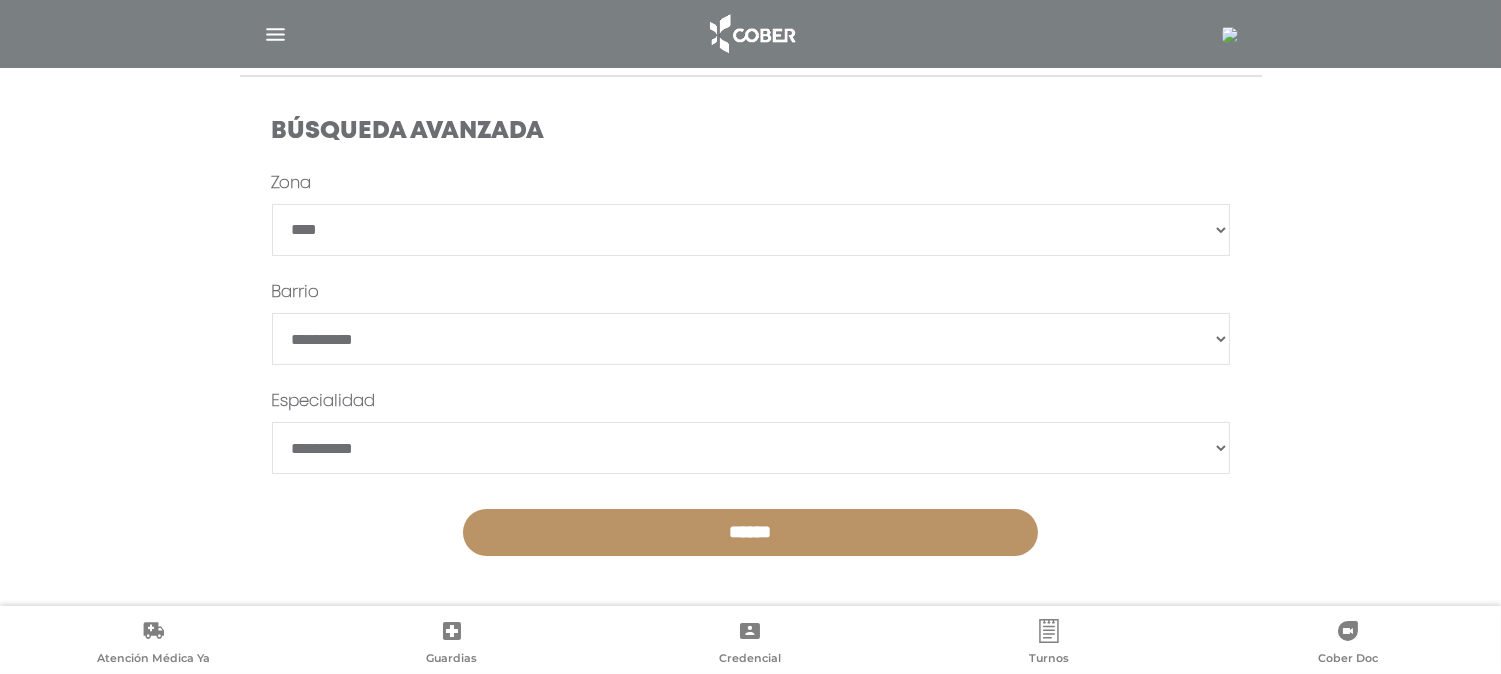 click on "**********" at bounding box center [751, 230] 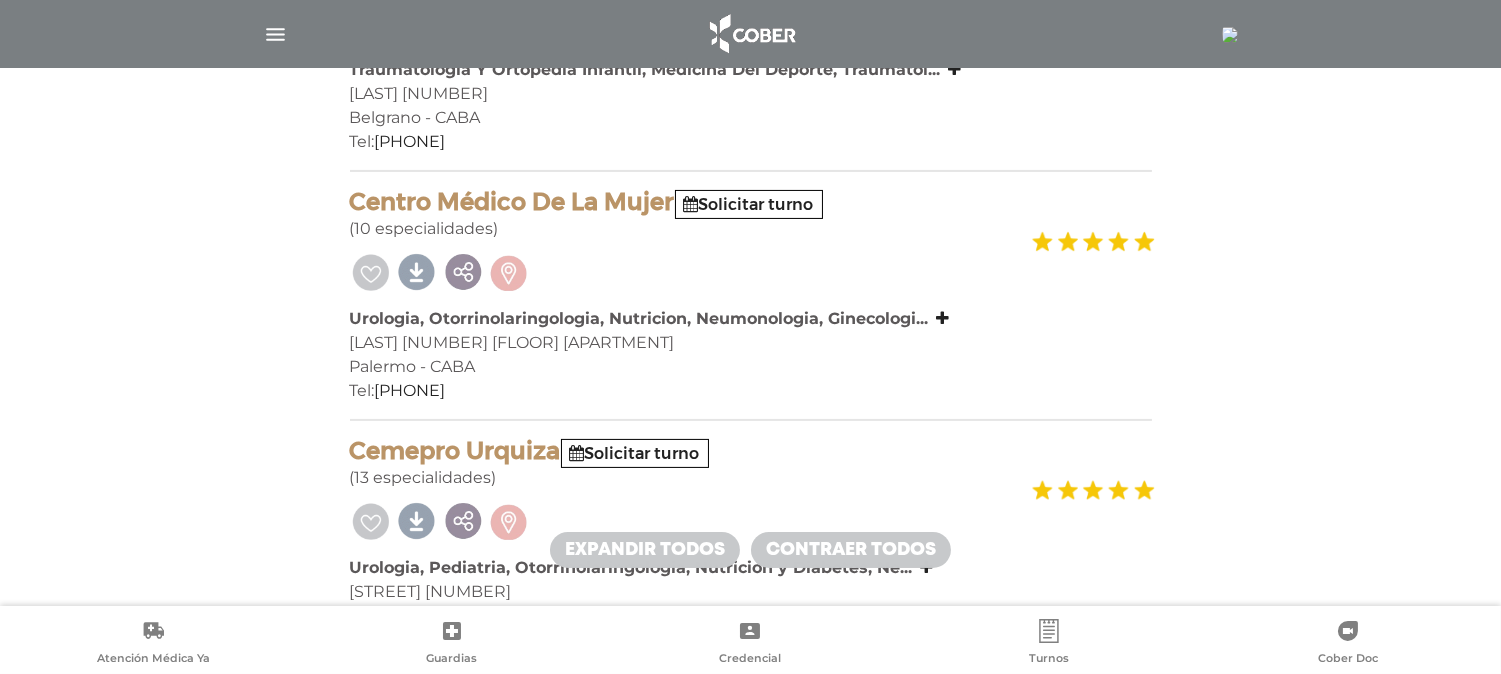 scroll, scrollTop: 0, scrollLeft: 0, axis: both 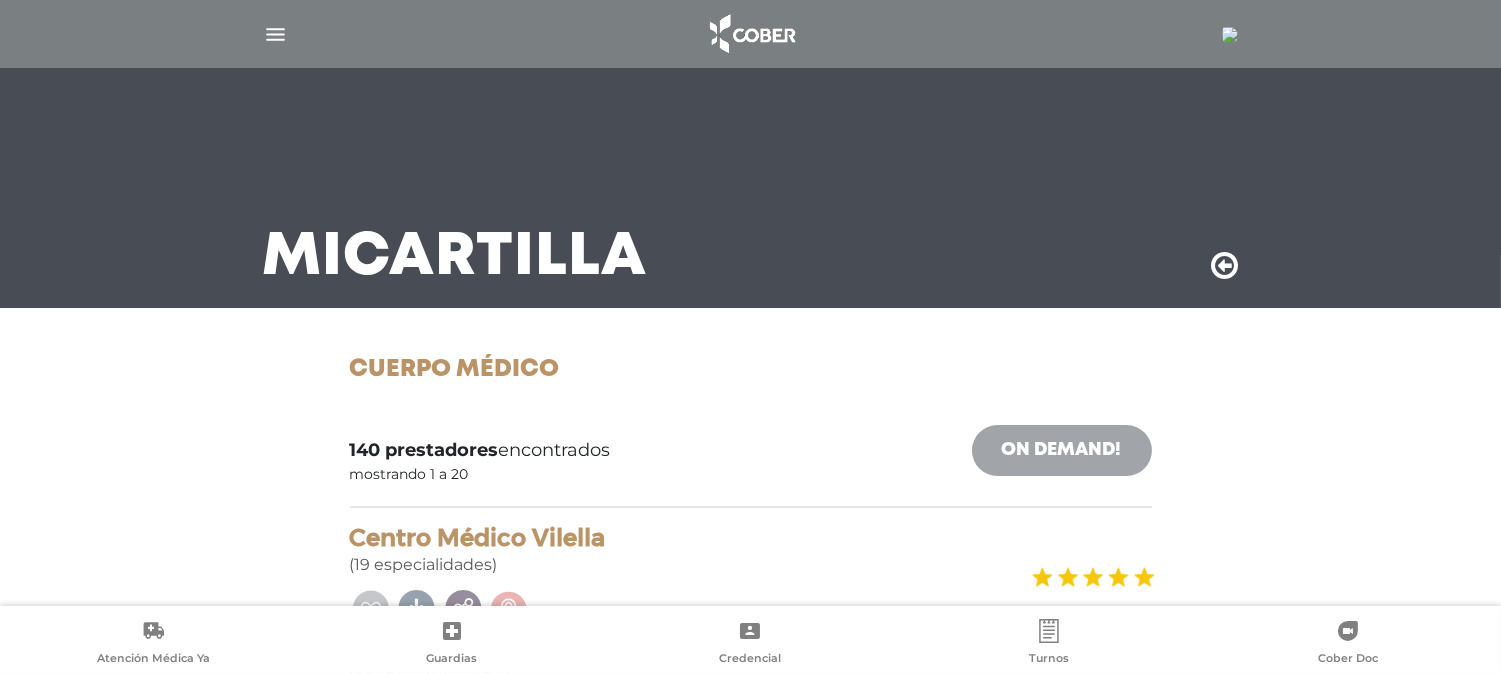 click on "On Demand!" at bounding box center [1062, 450] 